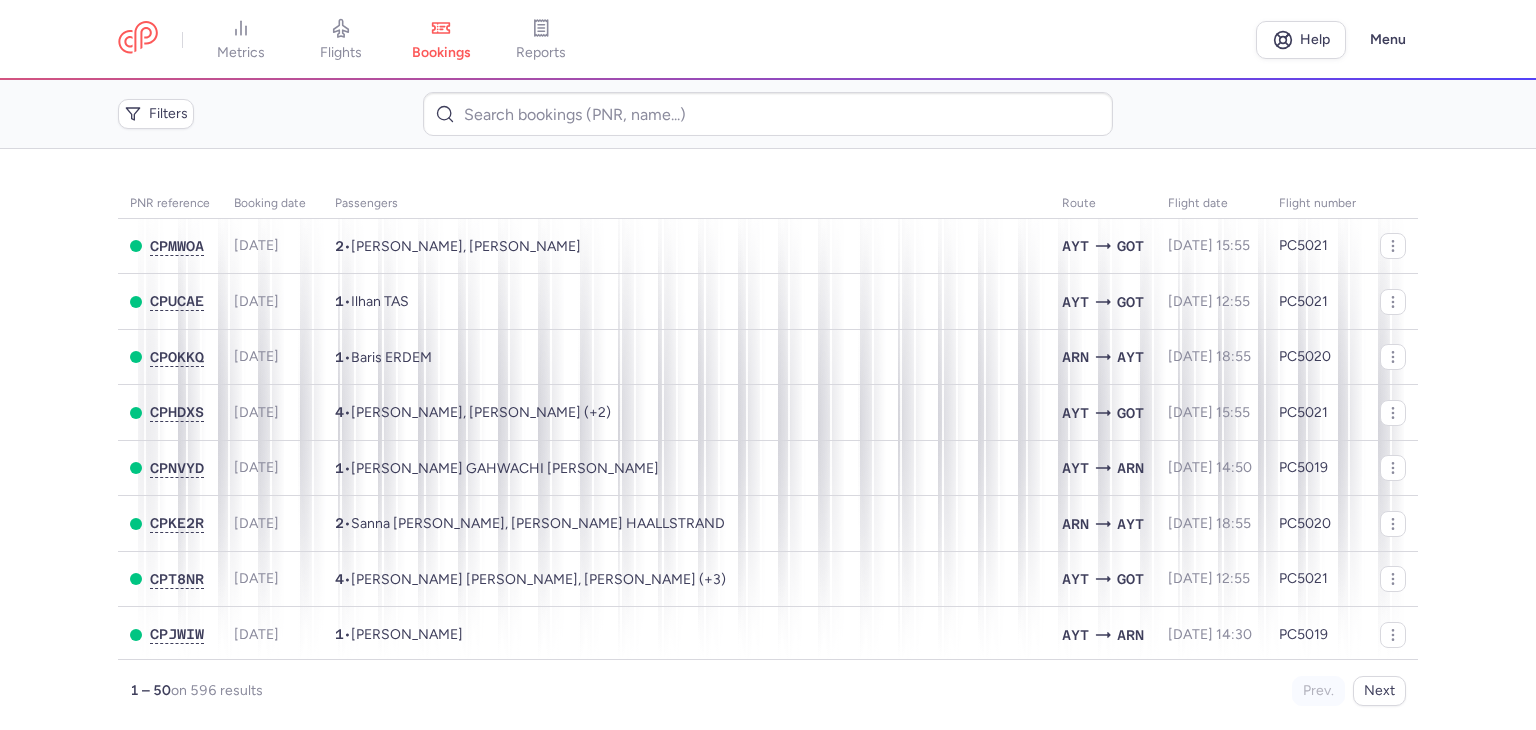scroll, scrollTop: 0, scrollLeft: 0, axis: both 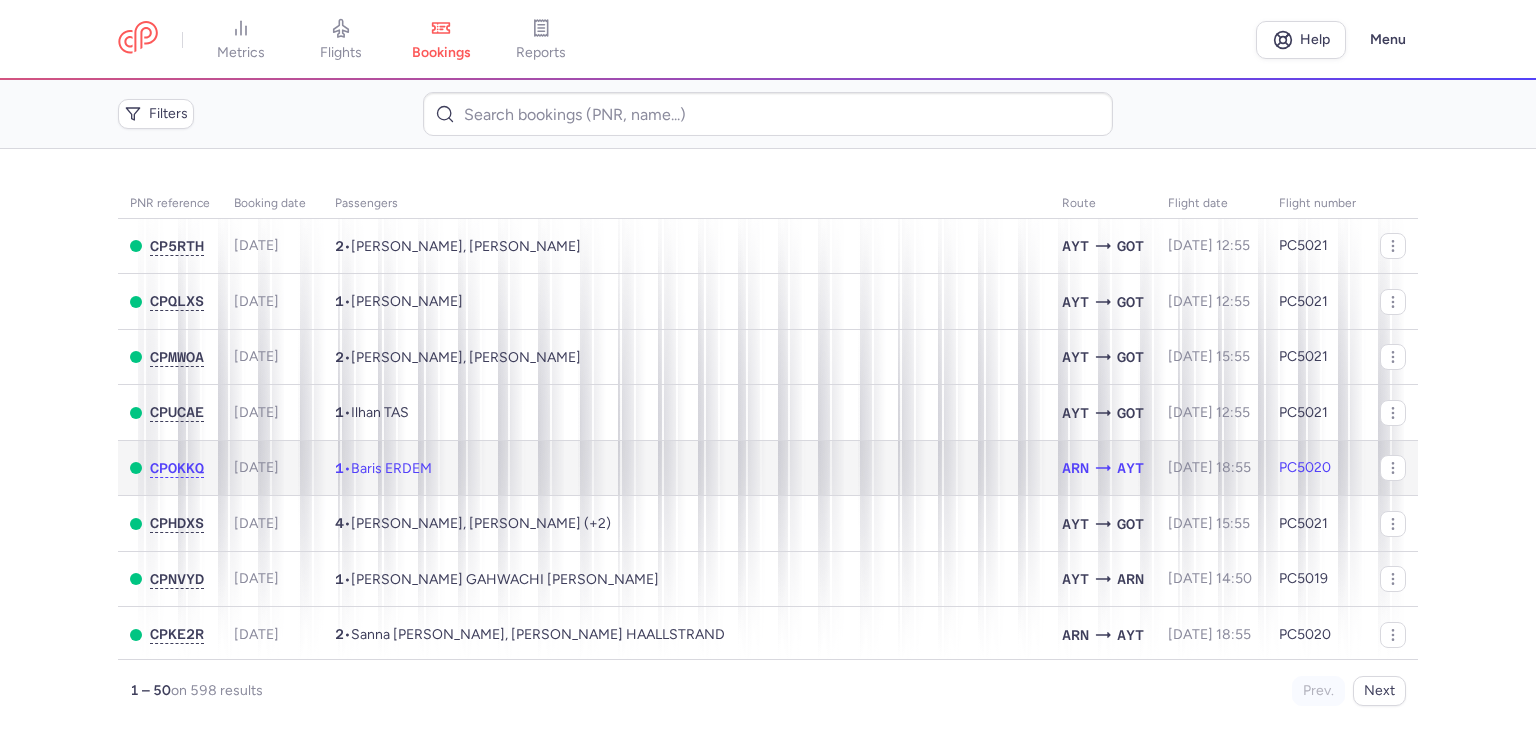 click on "1  •  Baris ERDEM" at bounding box center (686, 468) 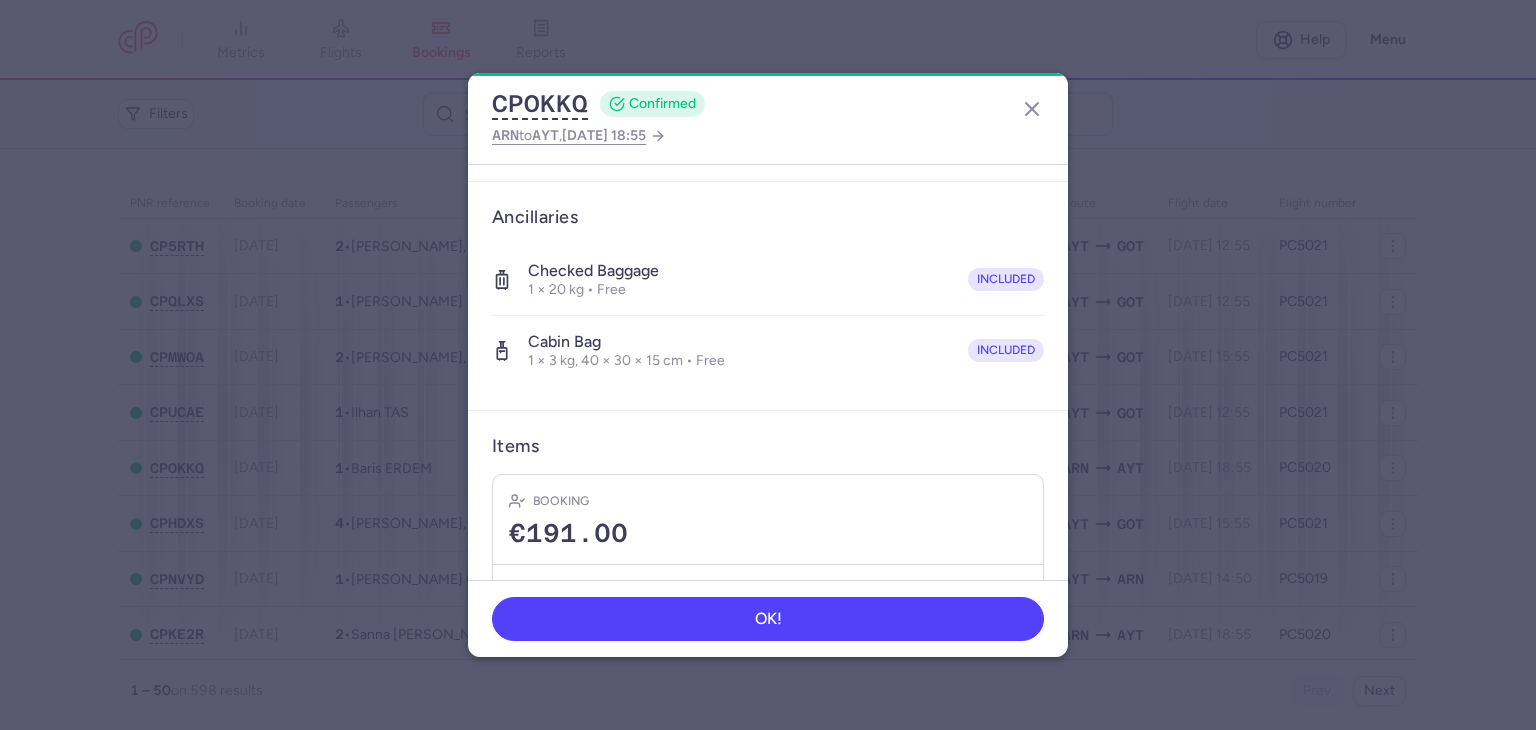 scroll, scrollTop: 396, scrollLeft: 0, axis: vertical 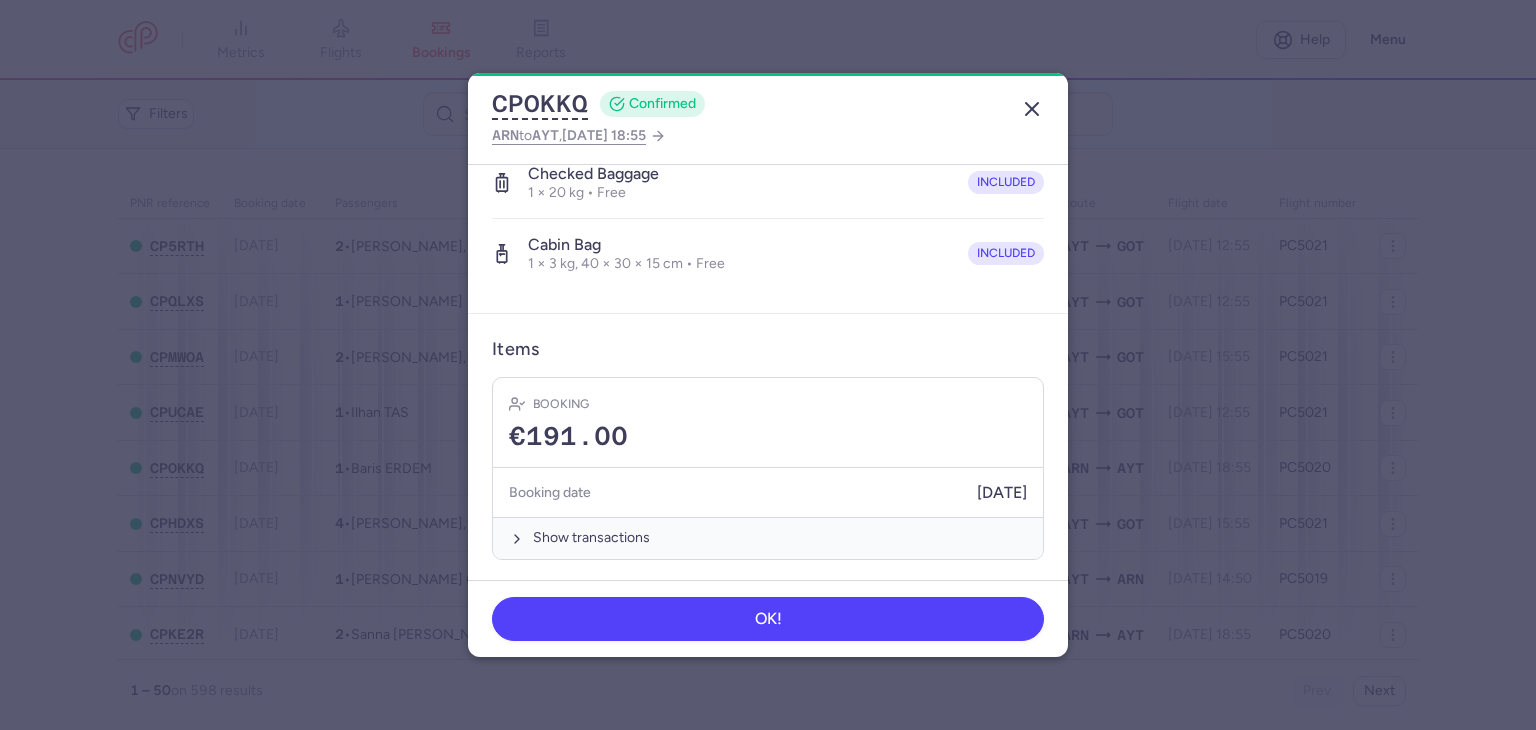 click 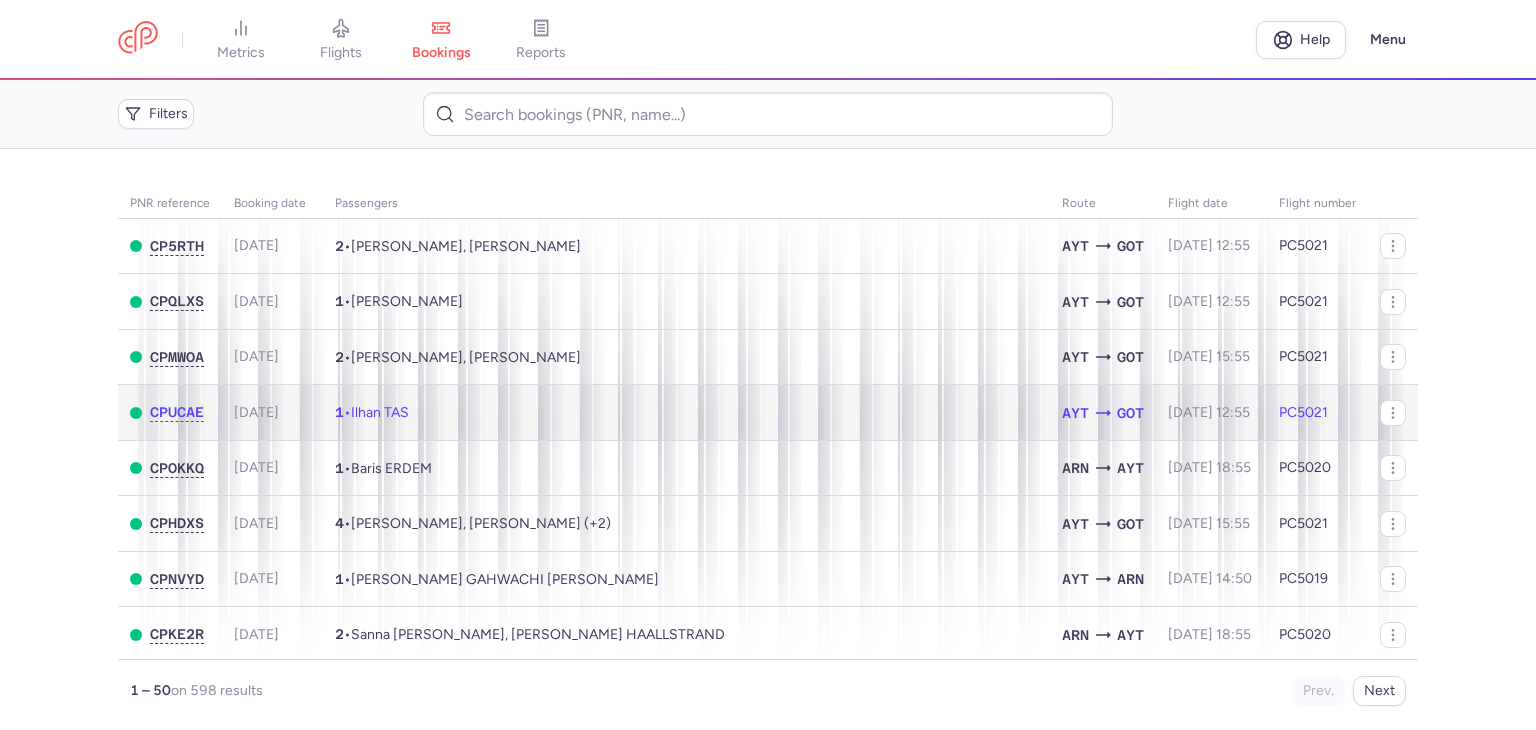 click on "1  •  Ilhan TAS" at bounding box center (686, 413) 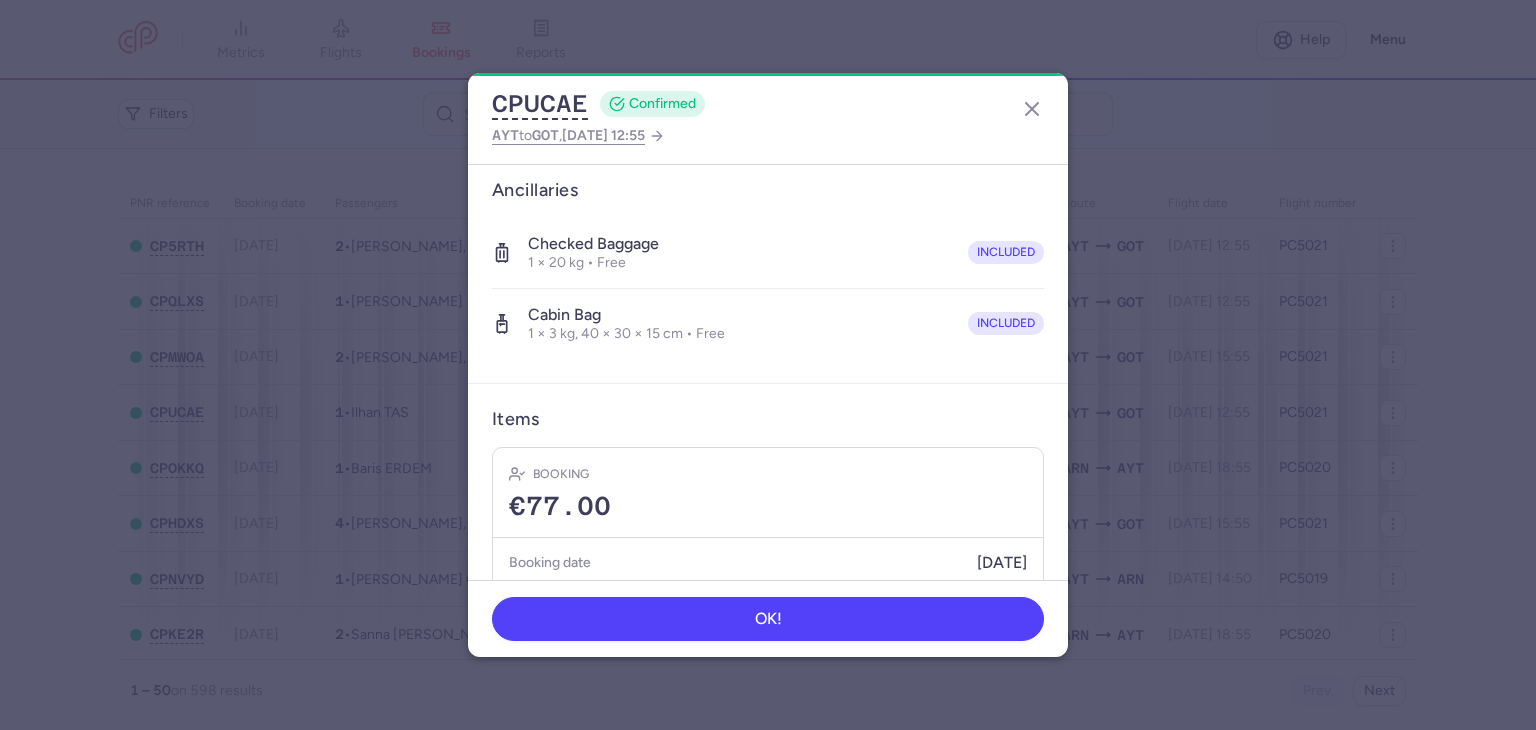 scroll, scrollTop: 396, scrollLeft: 0, axis: vertical 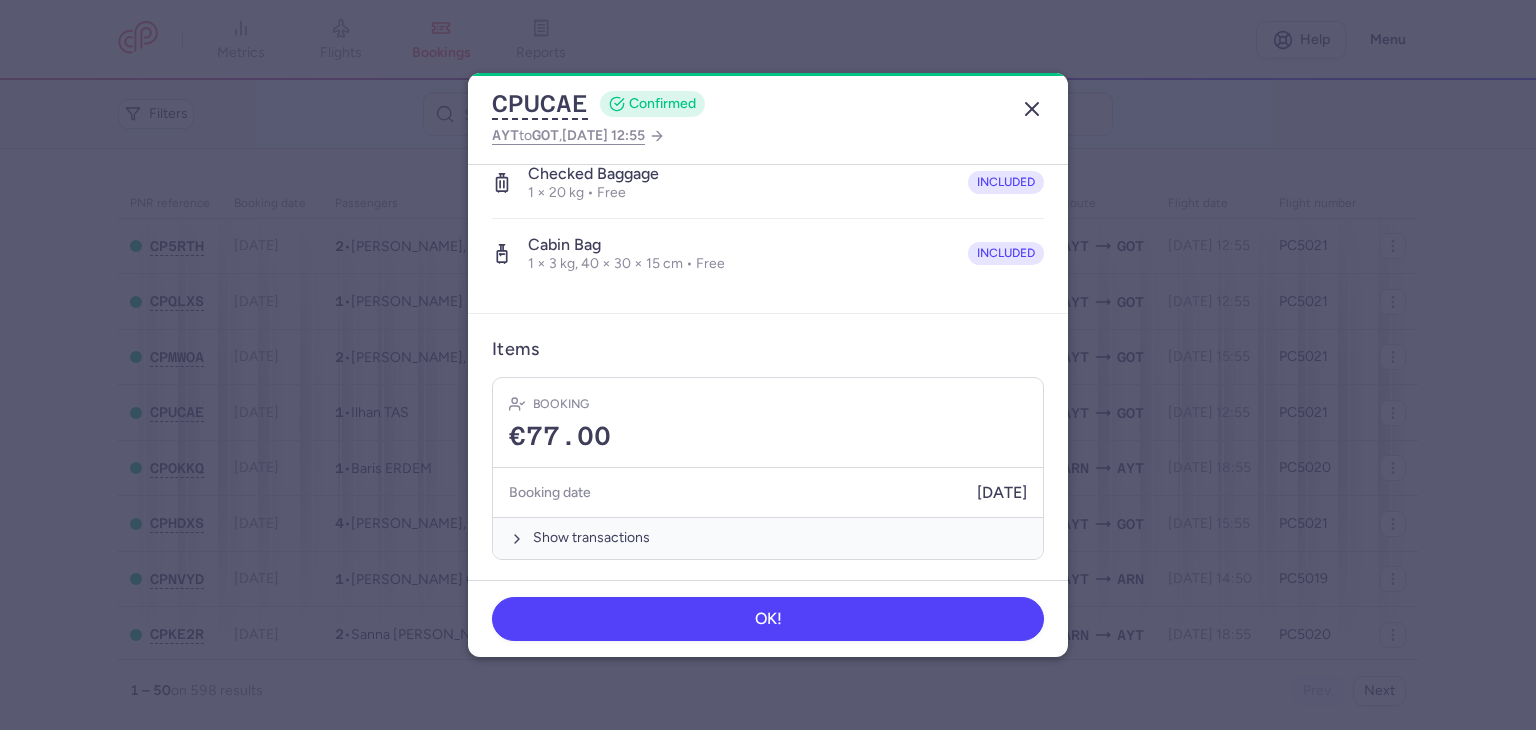 click 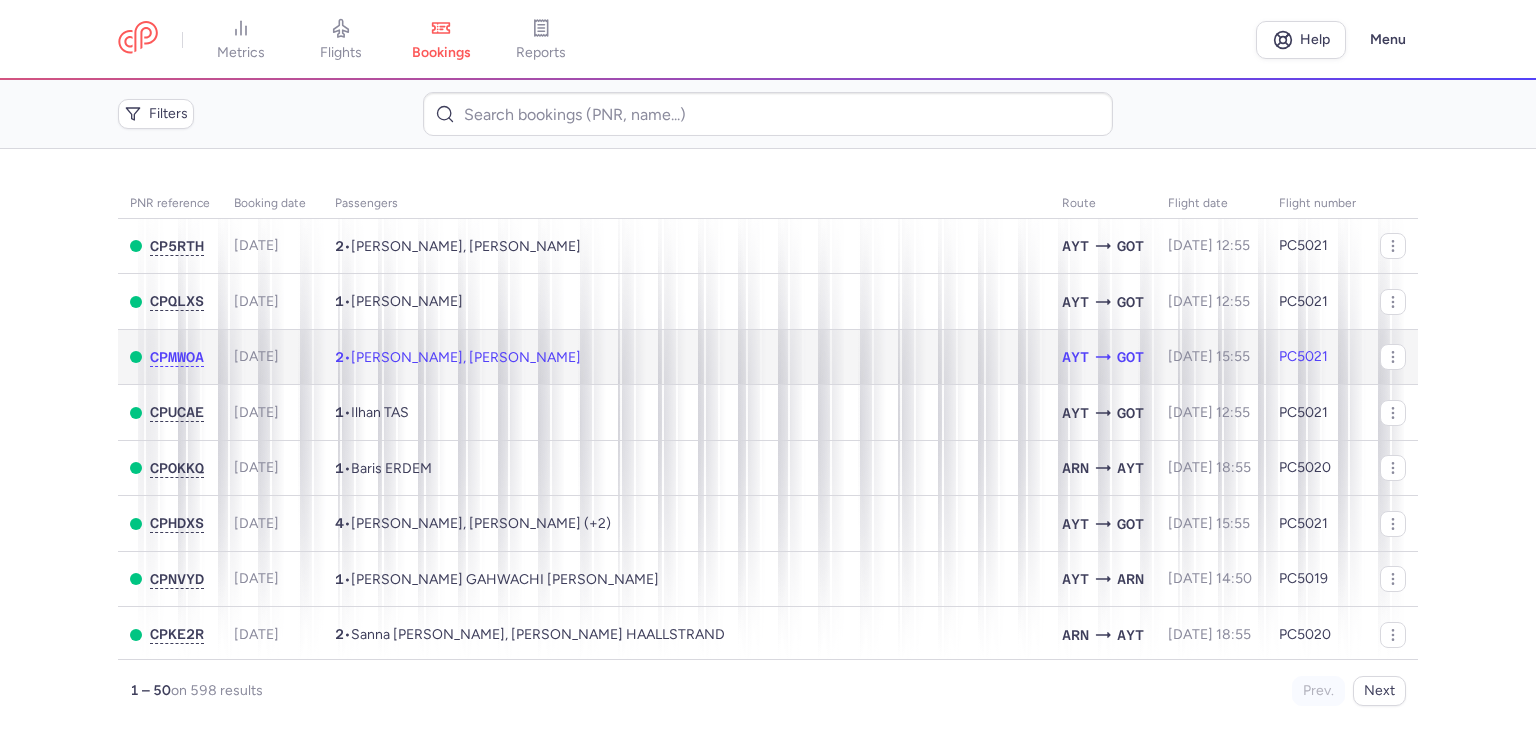 click on "2  •  Bengt REXIUS, Mattias REXIUS" at bounding box center (686, 357) 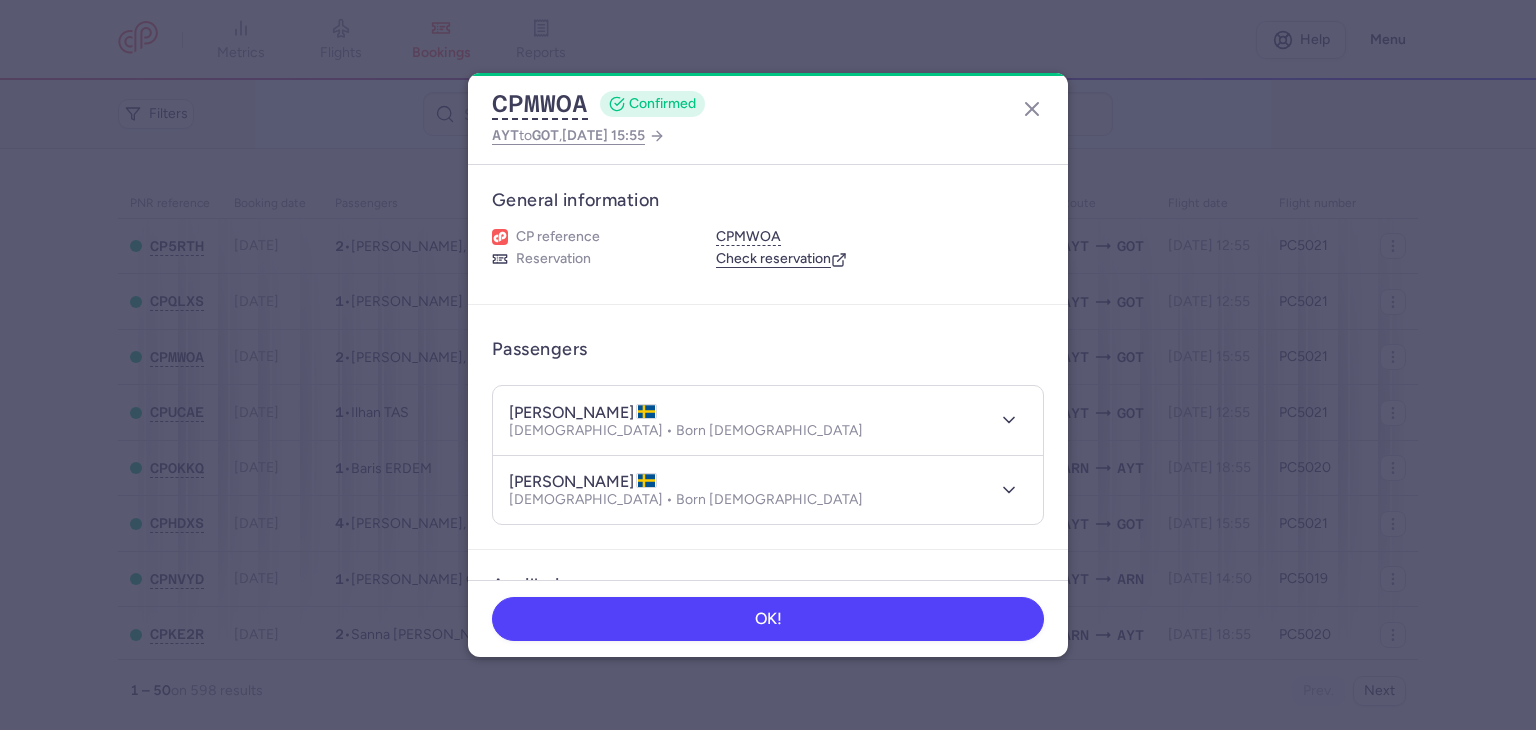 scroll, scrollTop: 464, scrollLeft: 0, axis: vertical 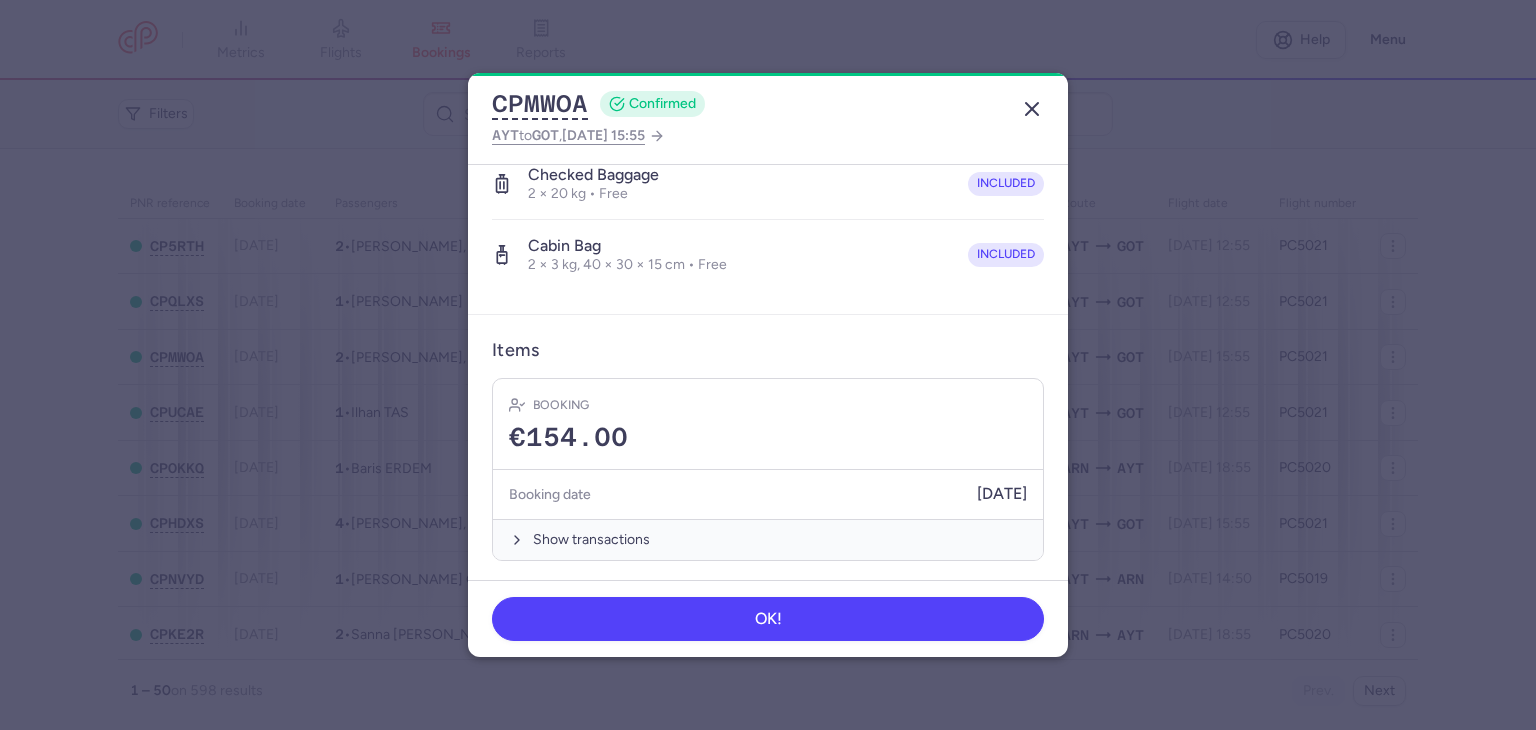 click 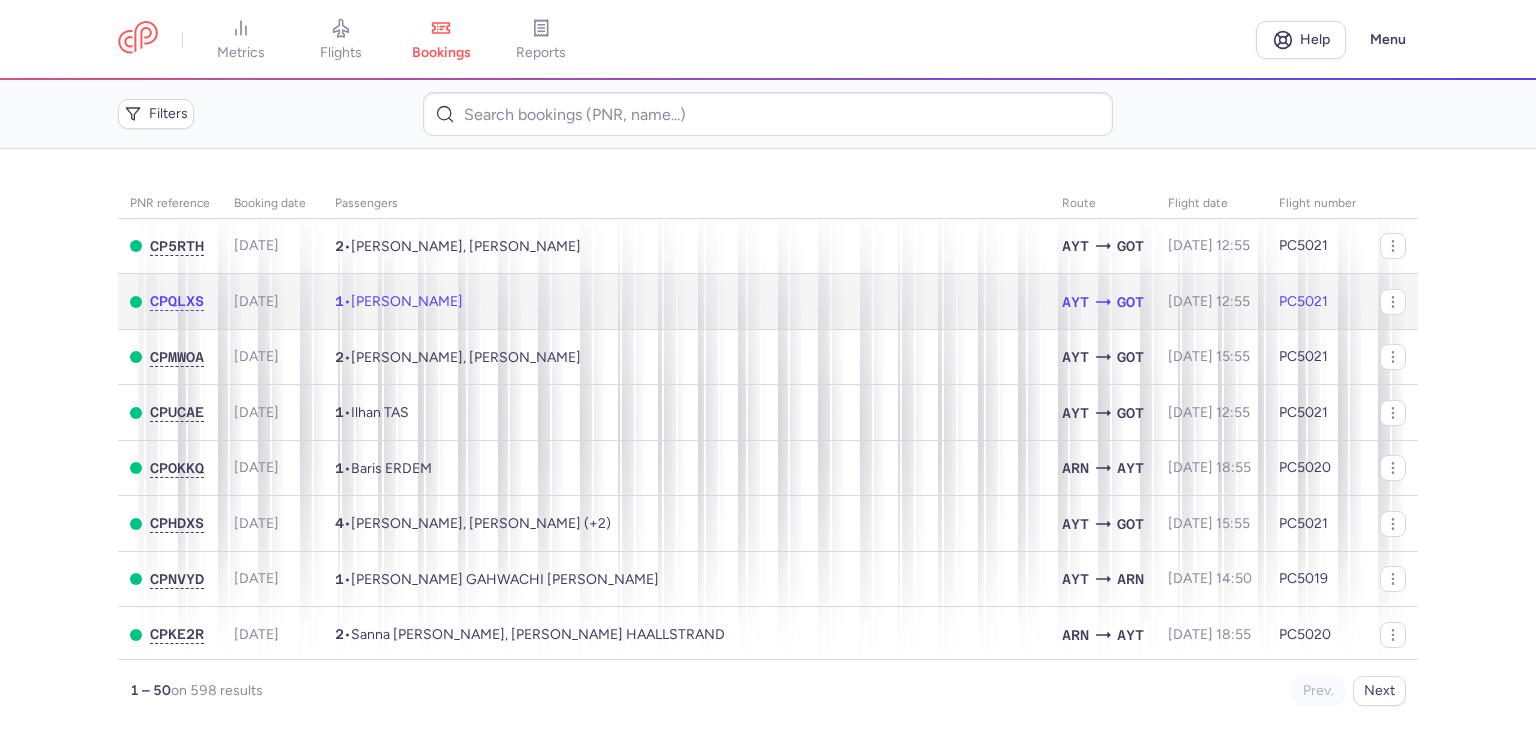 click on "1  •  Samer ALHAFFAR" at bounding box center [686, 302] 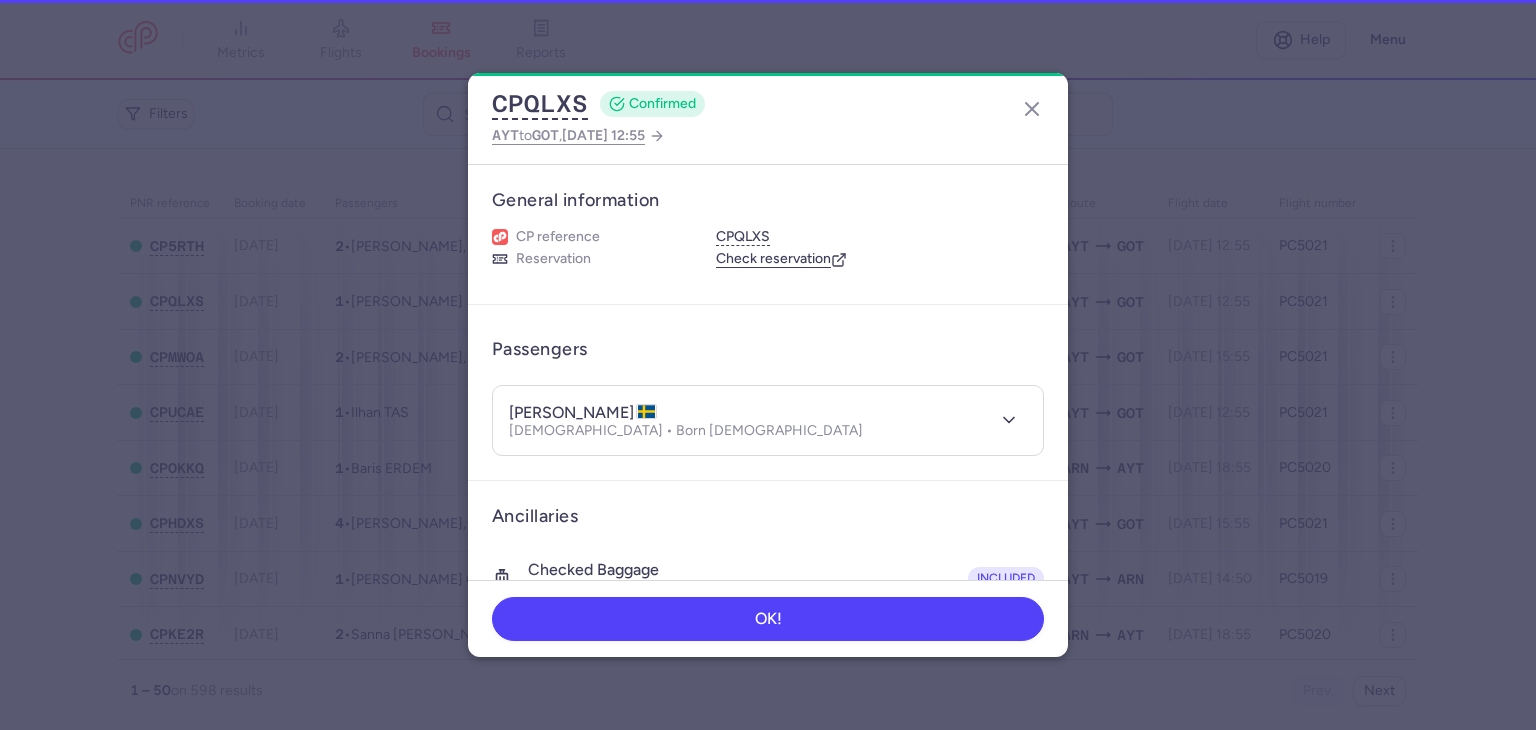 scroll, scrollTop: 396, scrollLeft: 0, axis: vertical 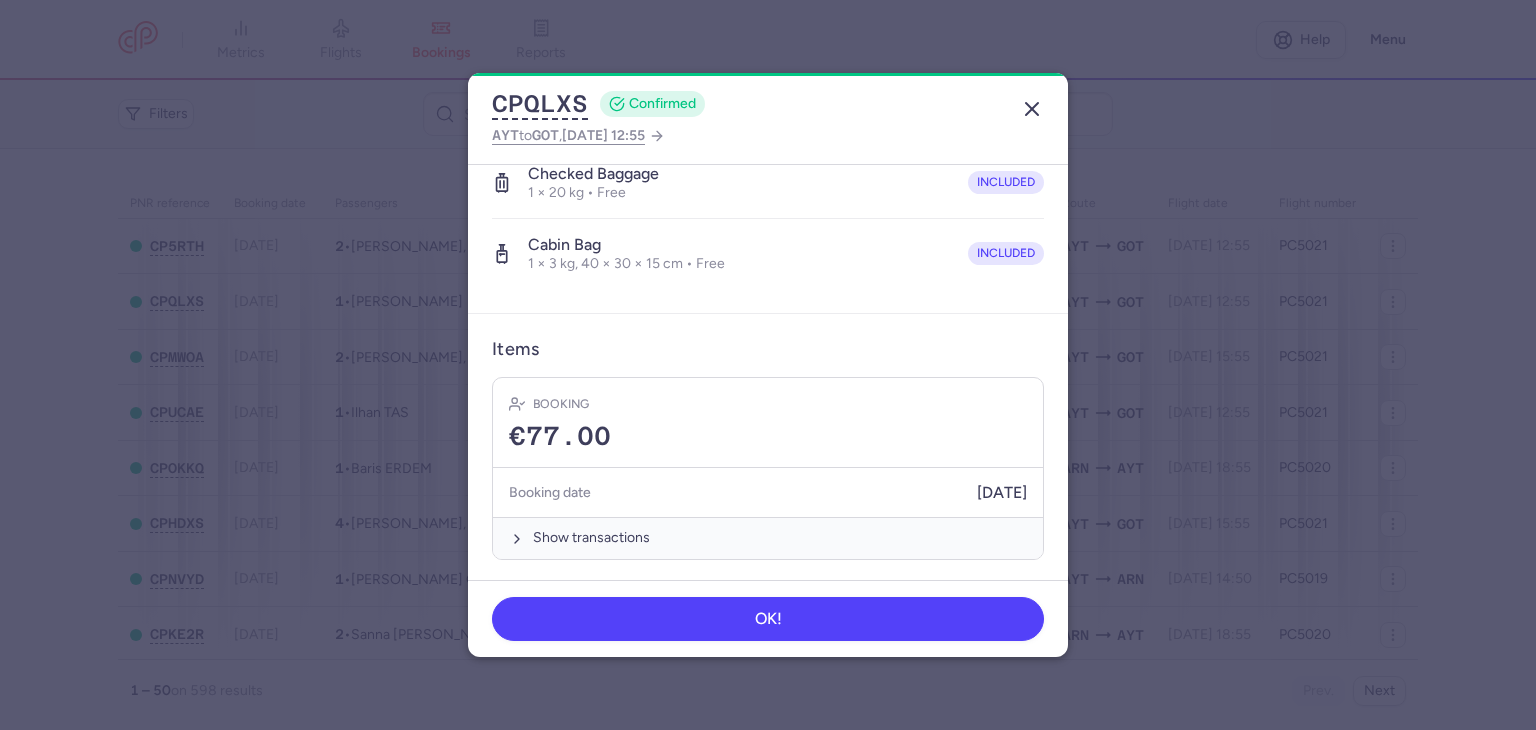 click 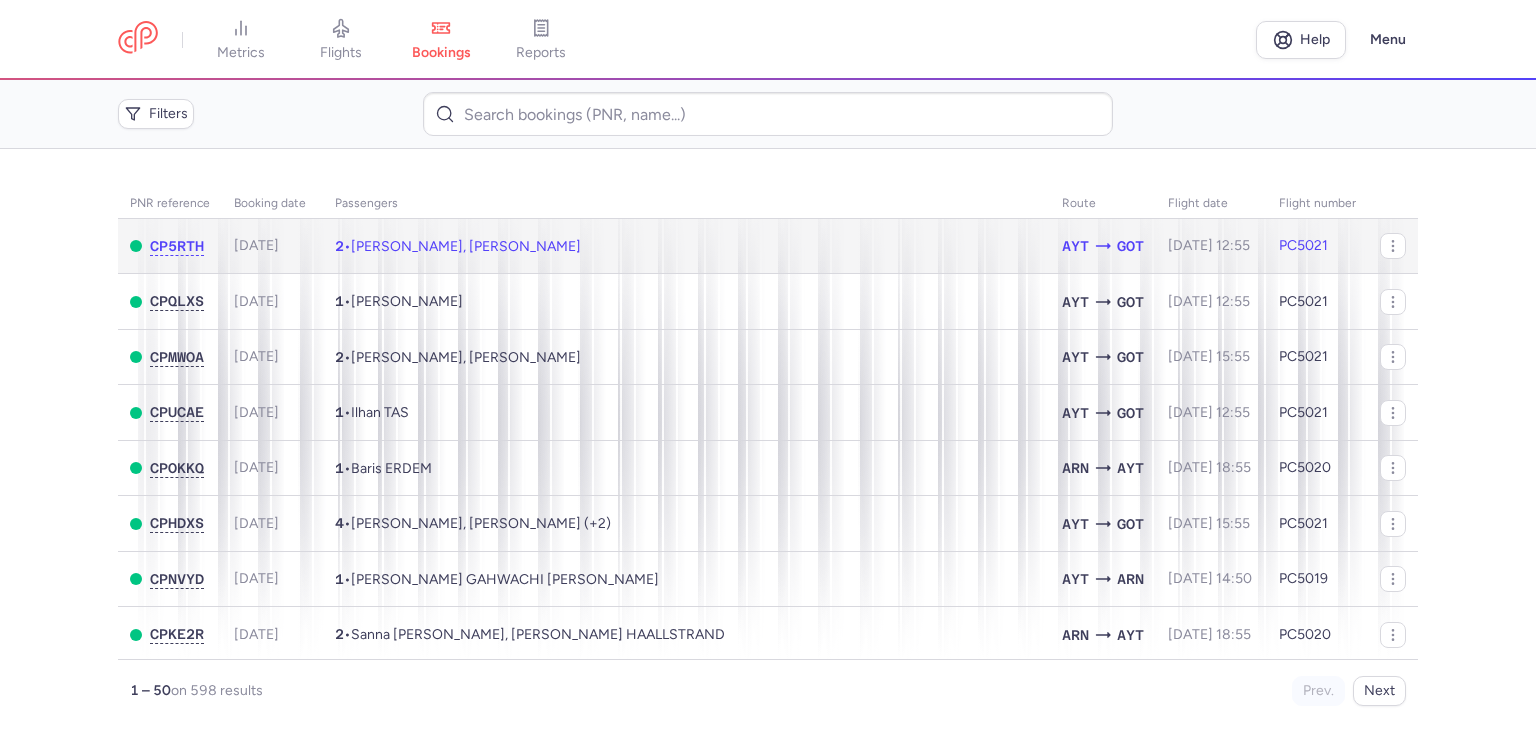click on "2  •  Basher ALJIDY, Abdul Rahman ALJADI" at bounding box center (686, 246) 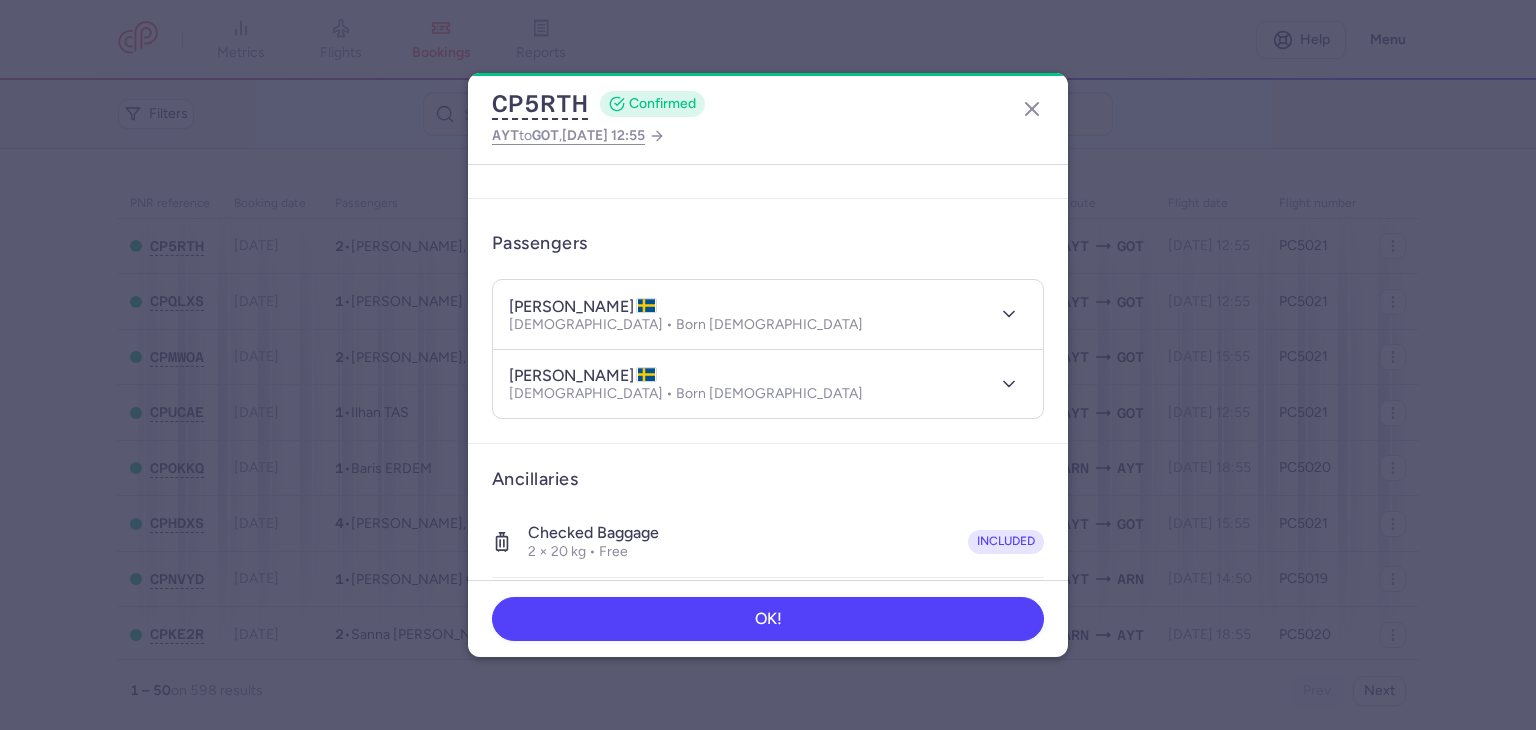 scroll, scrollTop: 464, scrollLeft: 0, axis: vertical 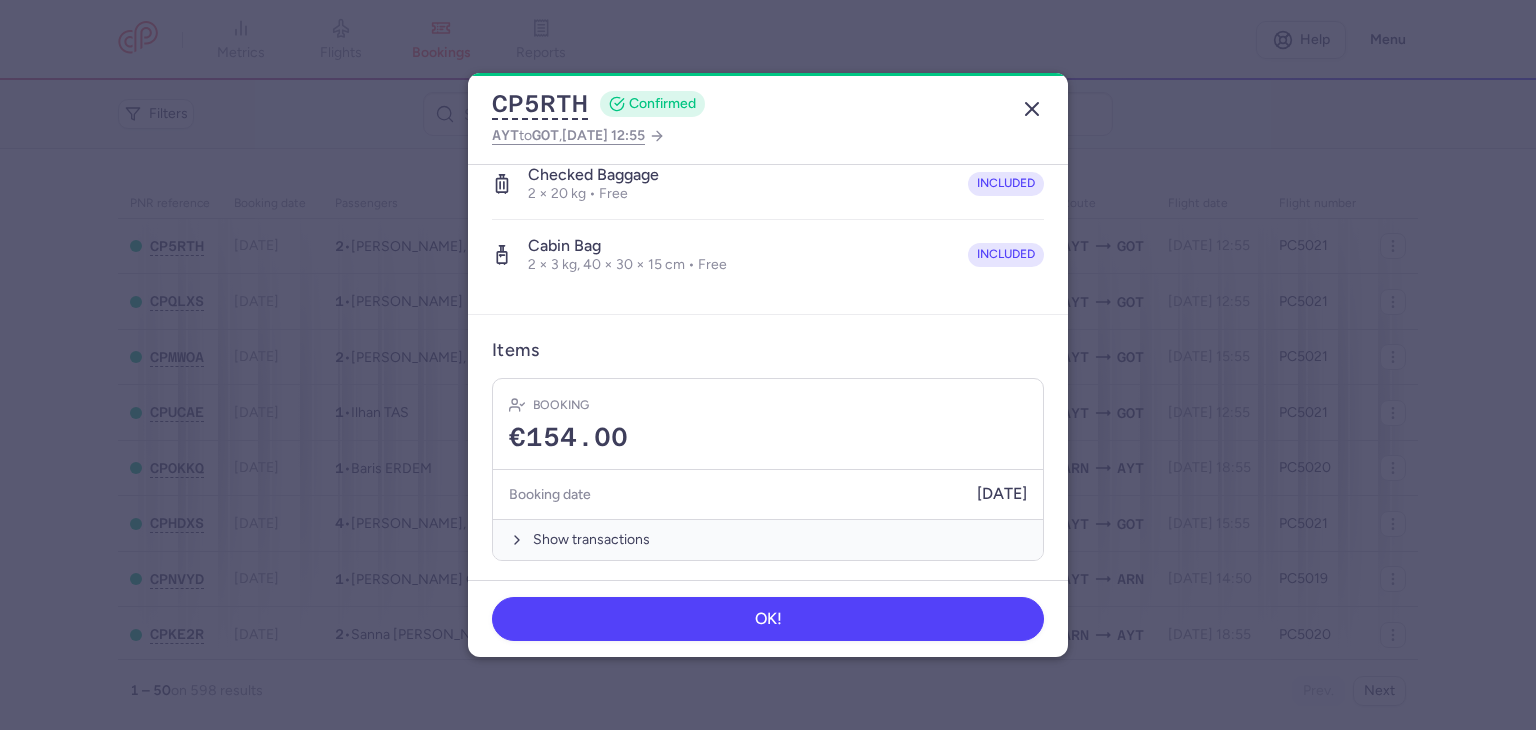 click 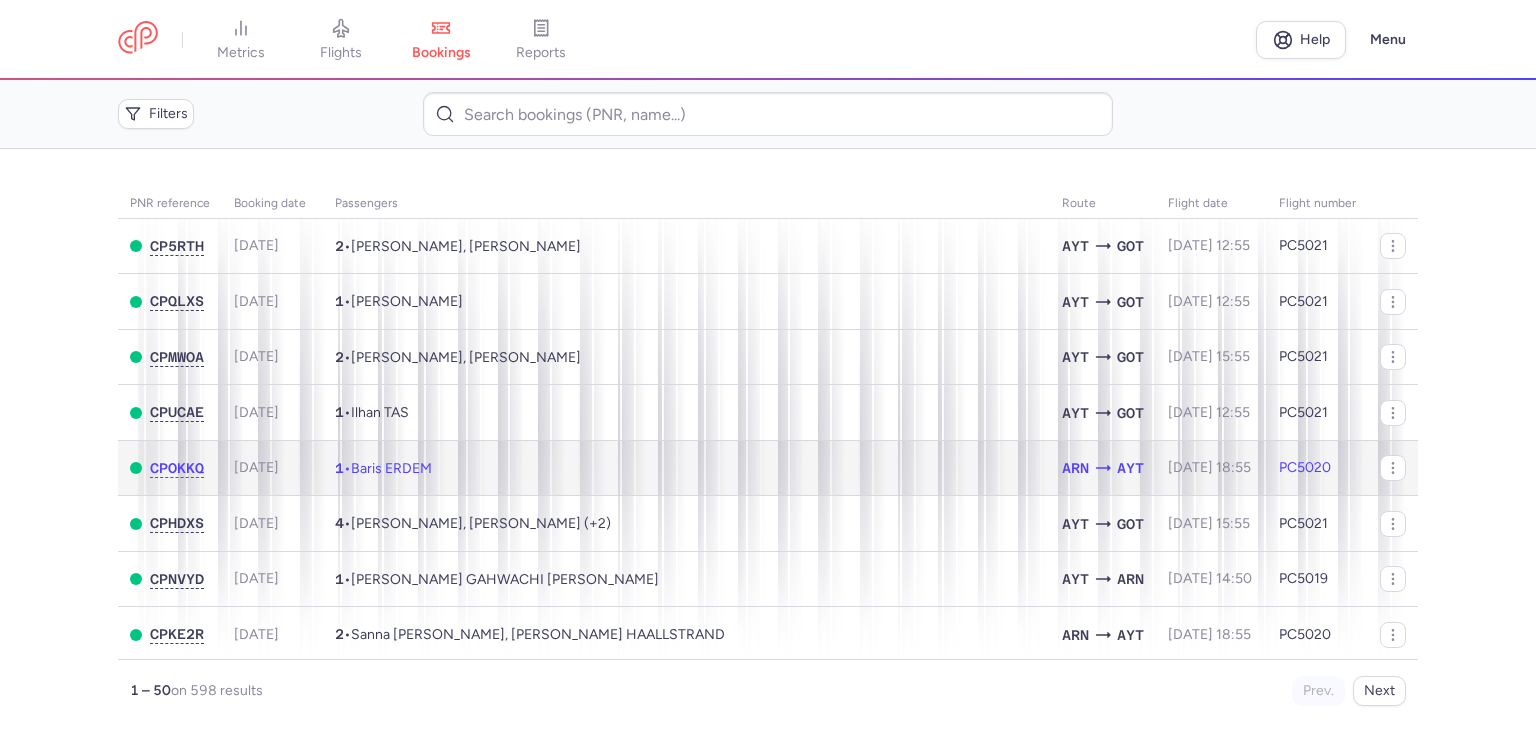click on "1  •  Baris ERDEM" at bounding box center [686, 468] 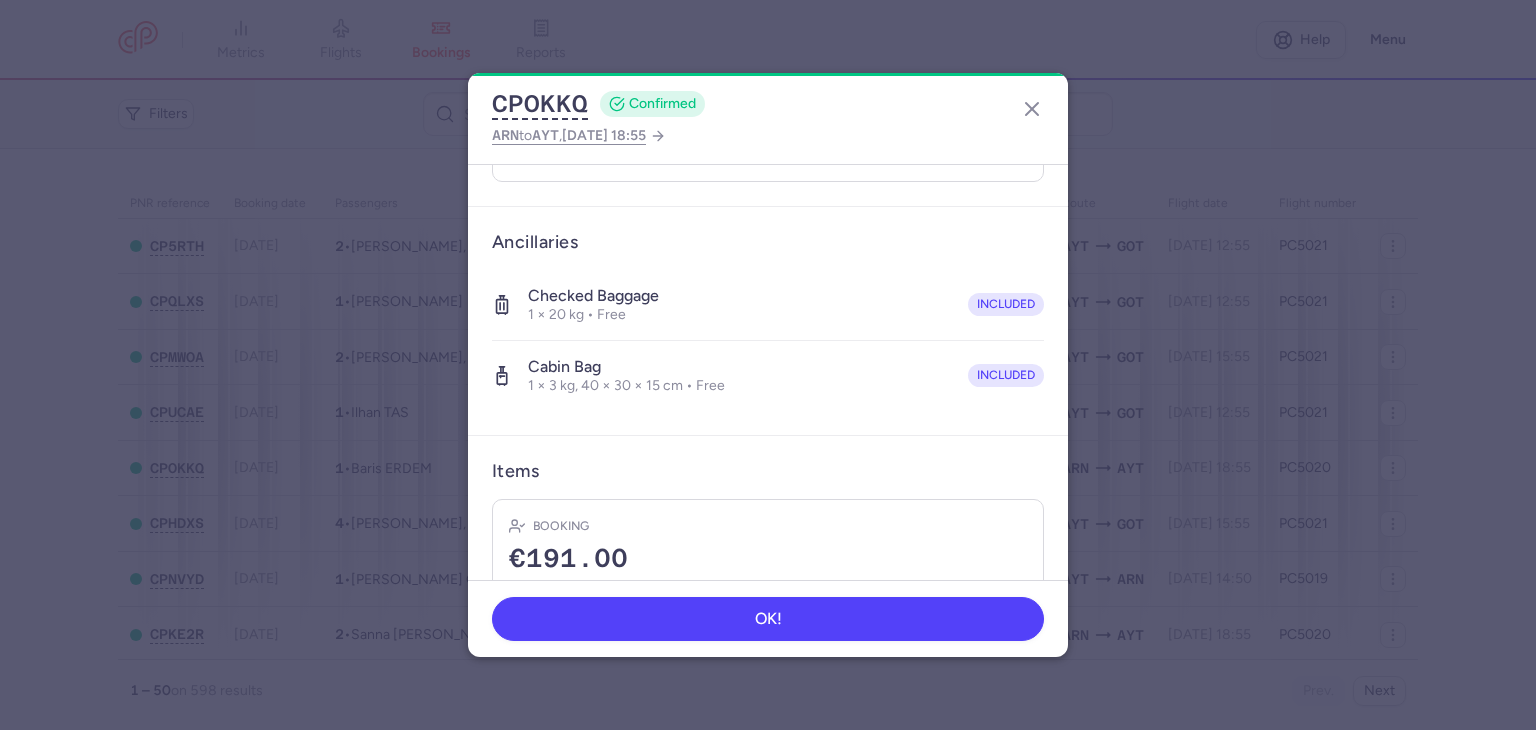 scroll, scrollTop: 396, scrollLeft: 0, axis: vertical 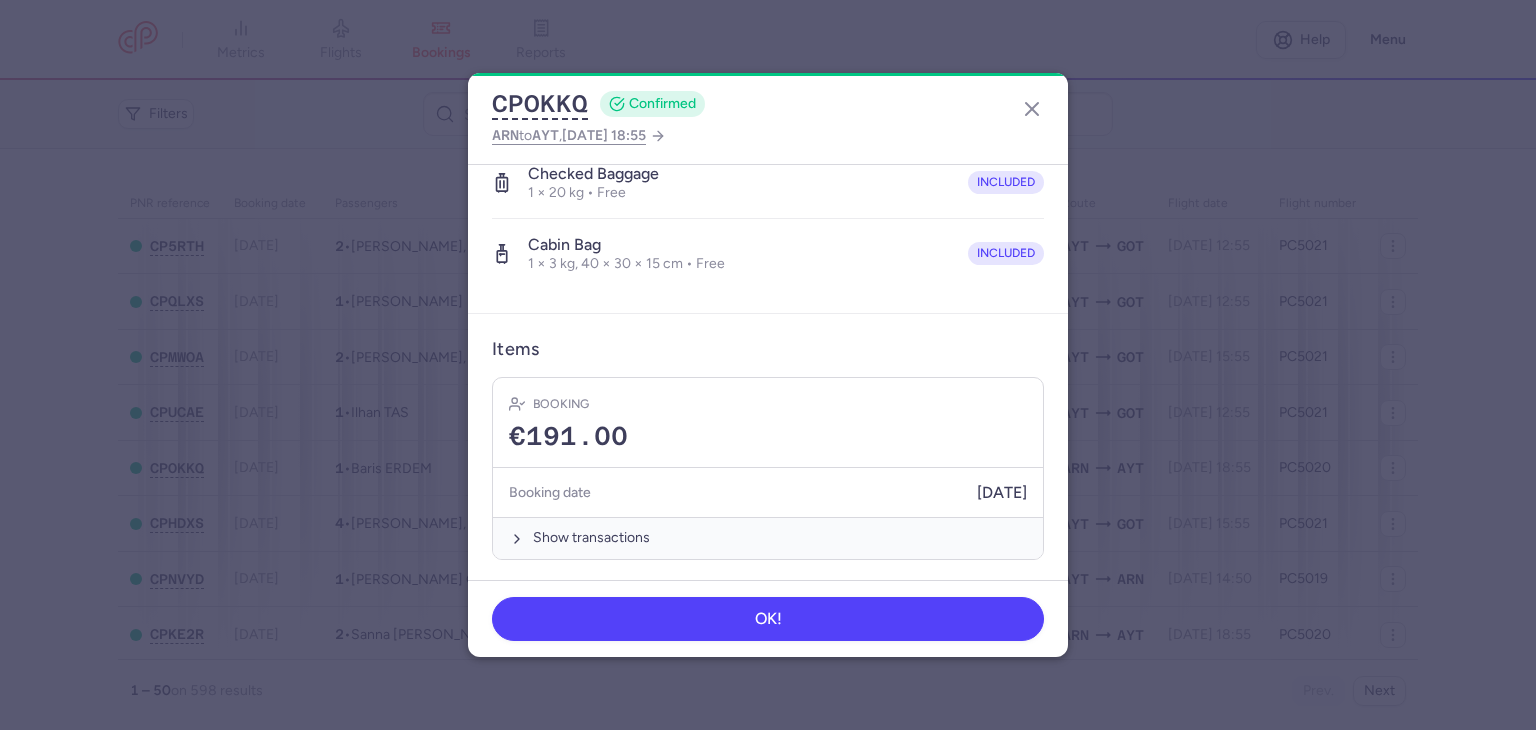 type 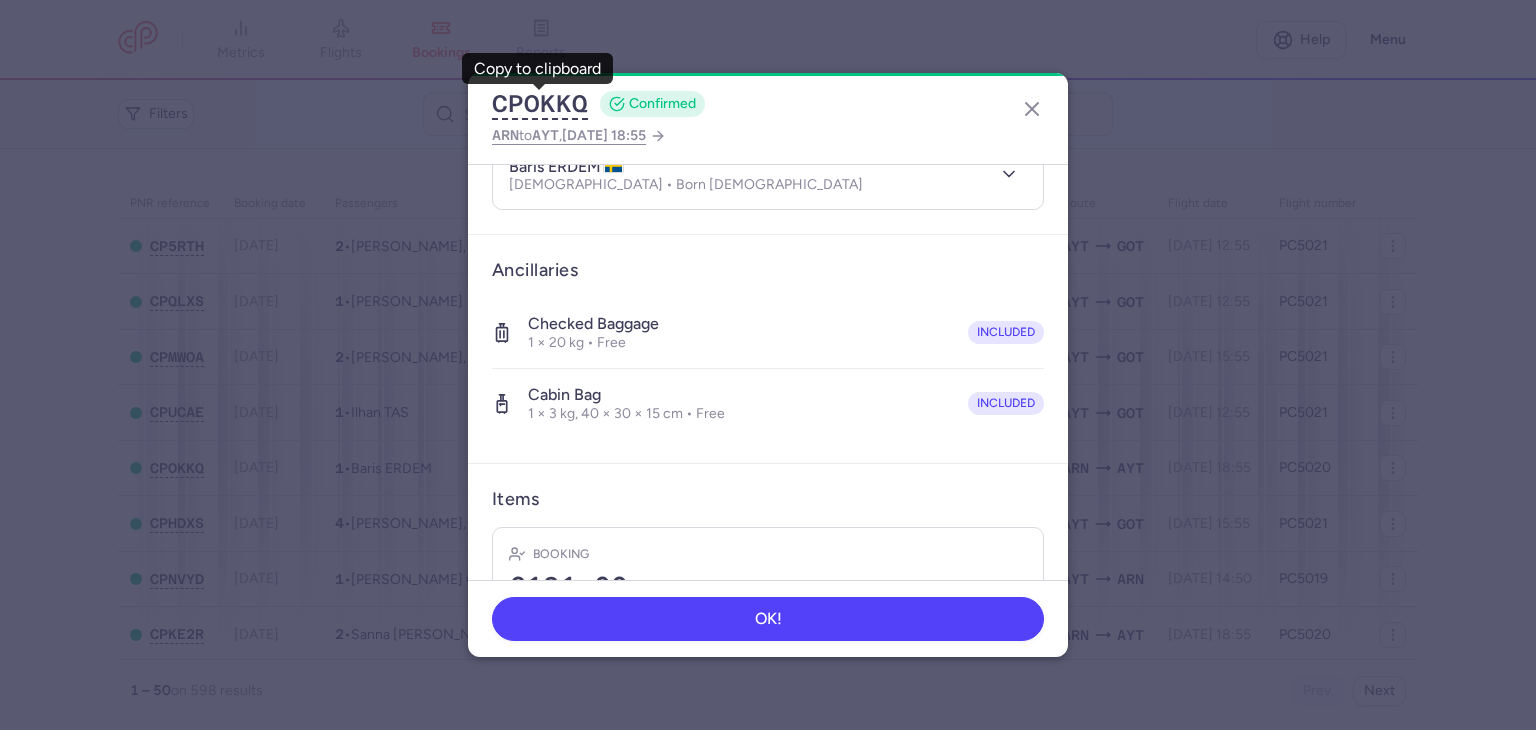 scroll, scrollTop: 0, scrollLeft: 0, axis: both 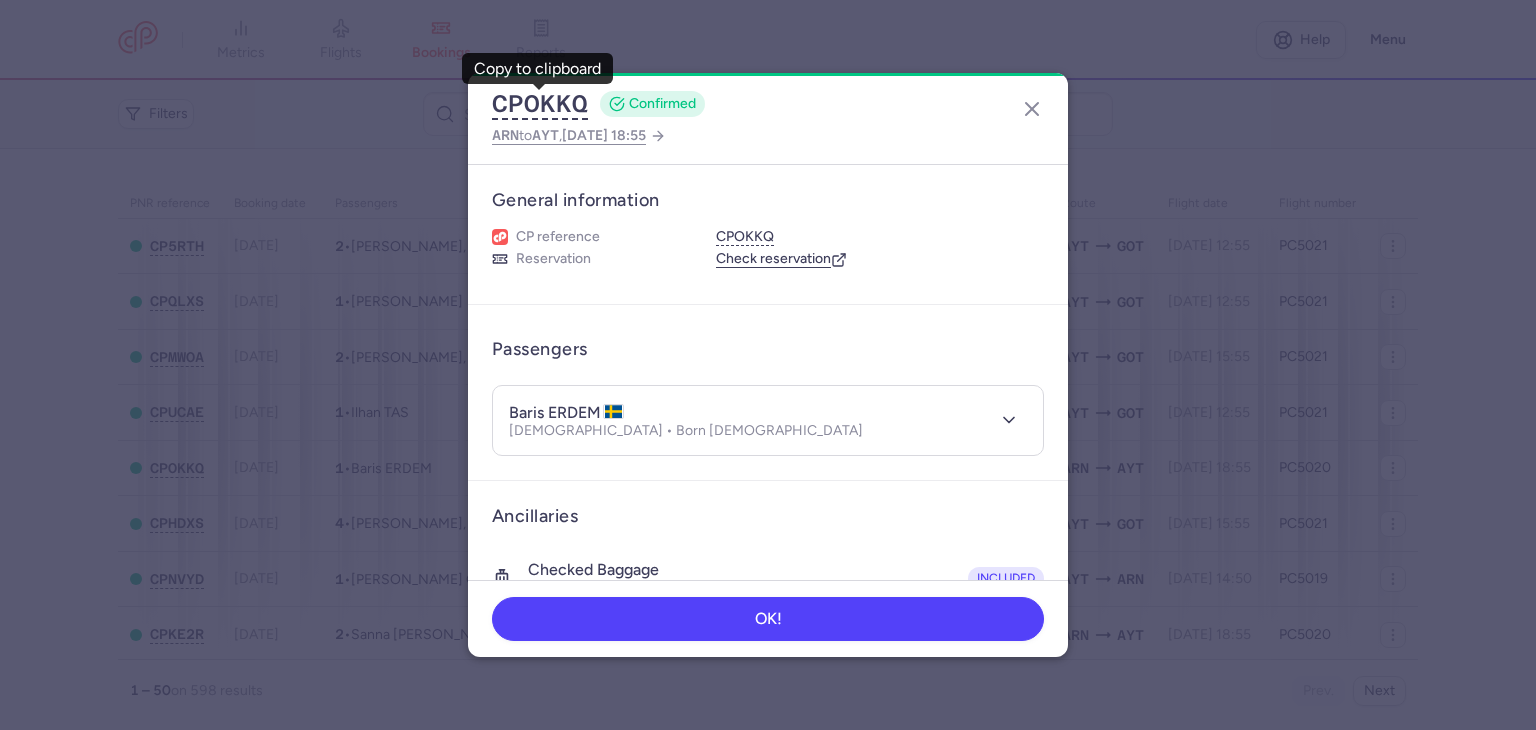 click on "baris ERDEM  Male • Born 08/02/1985" at bounding box center (768, 420) 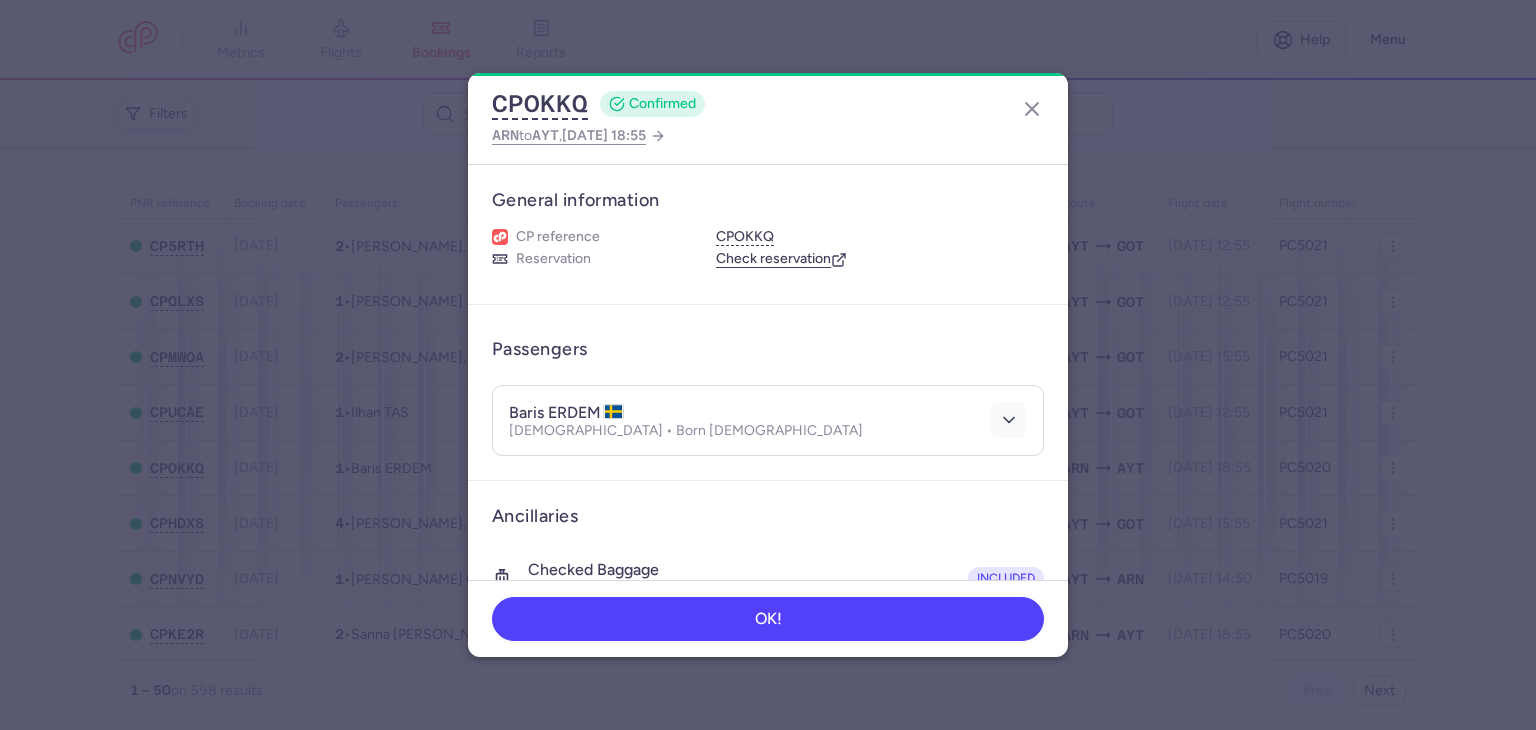 click on "baris ERDEM  Male • Born 08/02/1985" at bounding box center (768, 420) 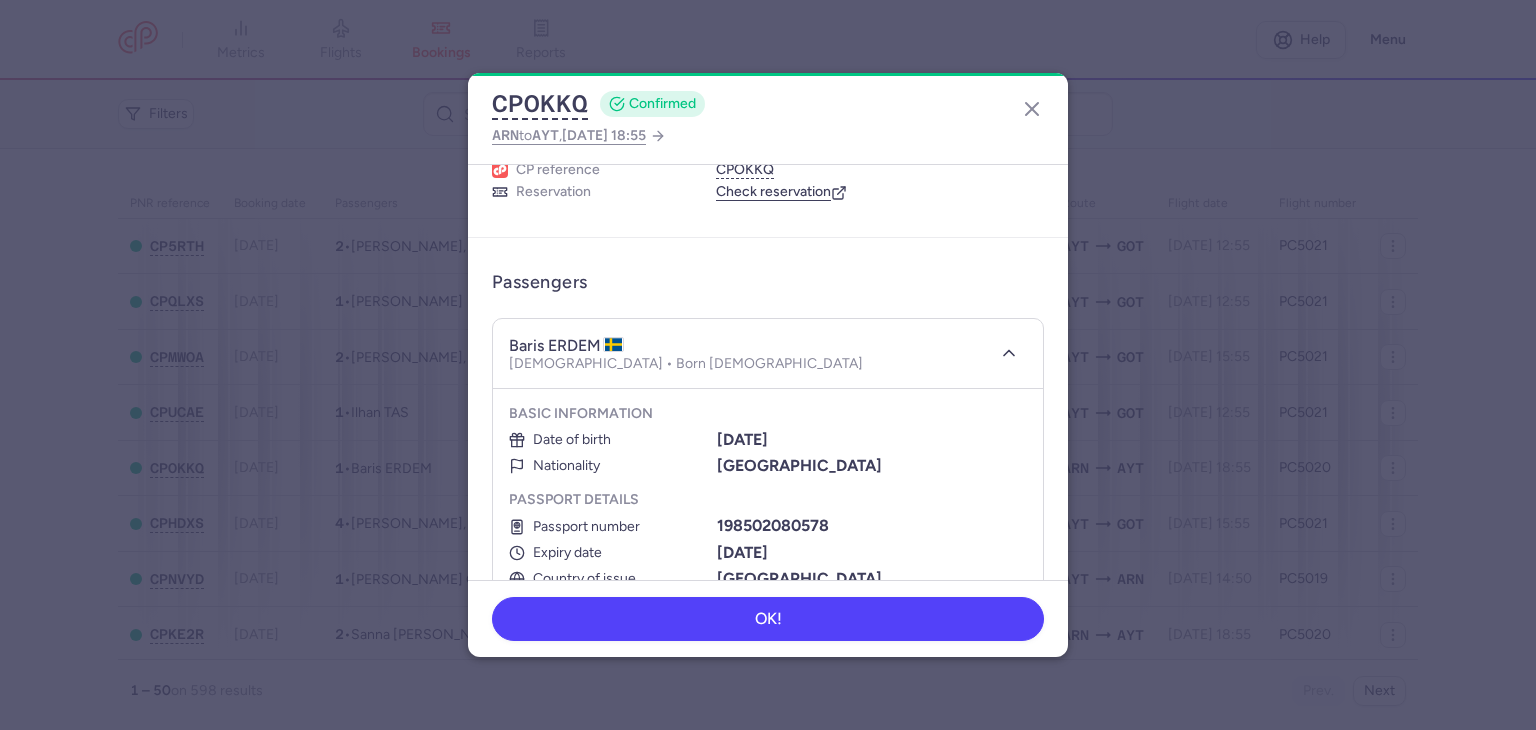 scroll, scrollTop: 100, scrollLeft: 0, axis: vertical 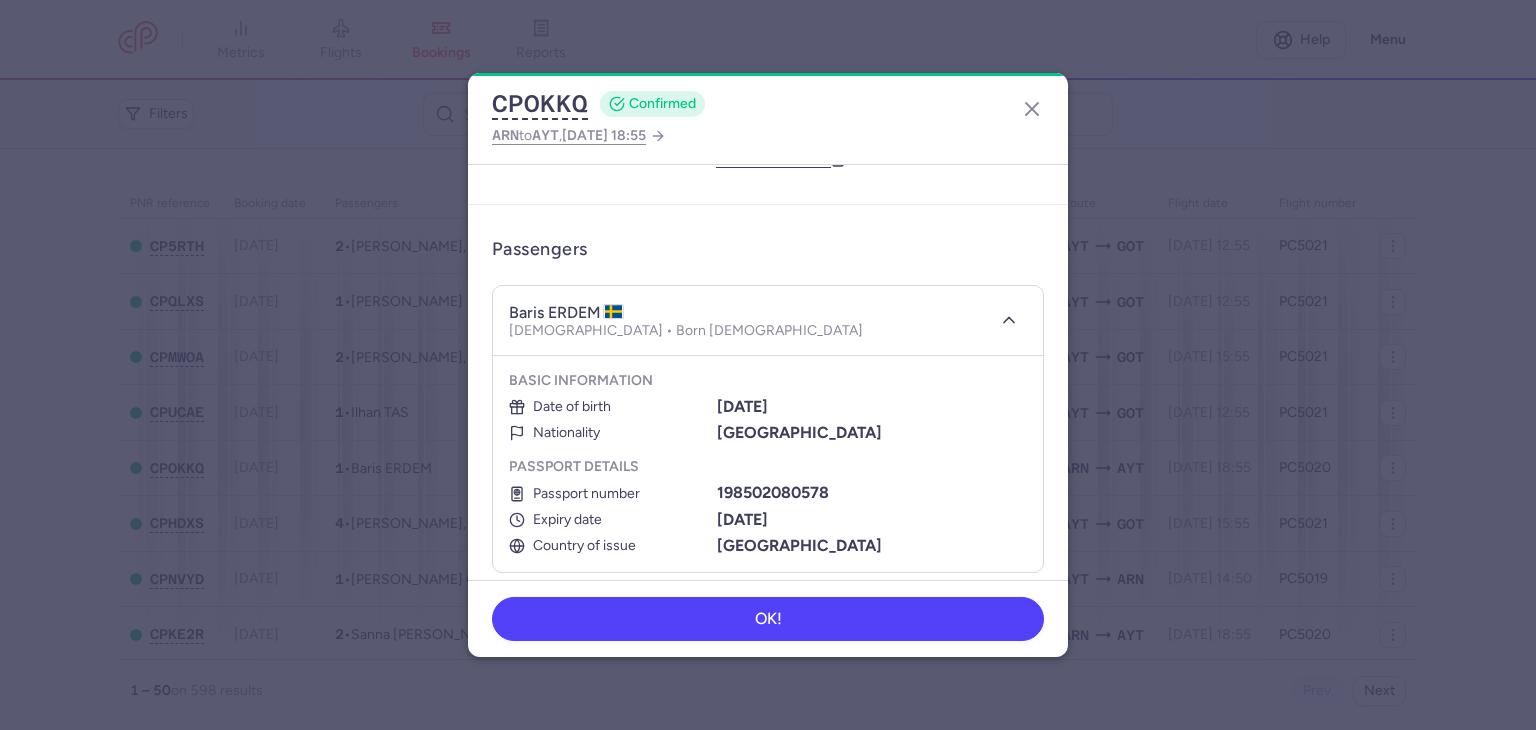 type 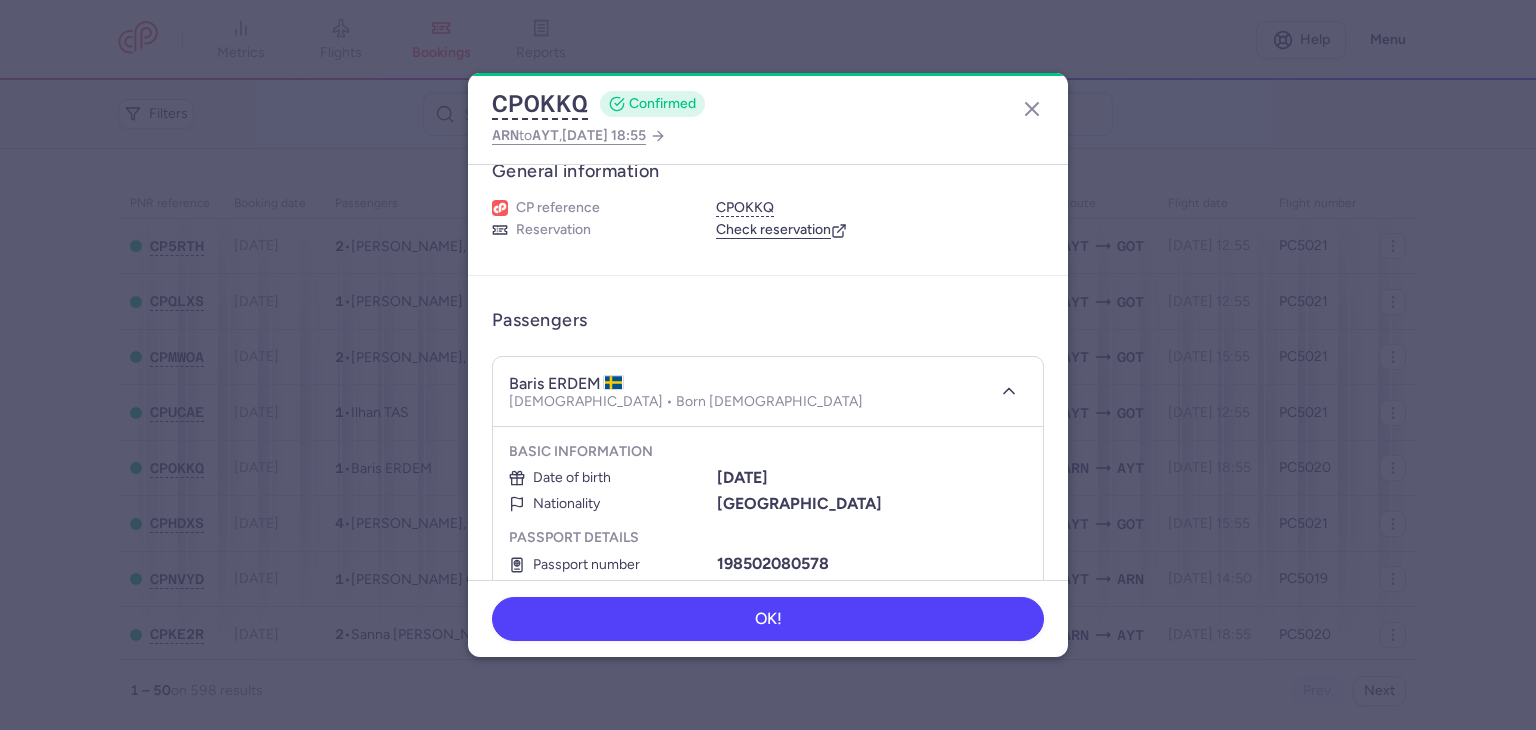 scroll, scrollTop: 0, scrollLeft: 0, axis: both 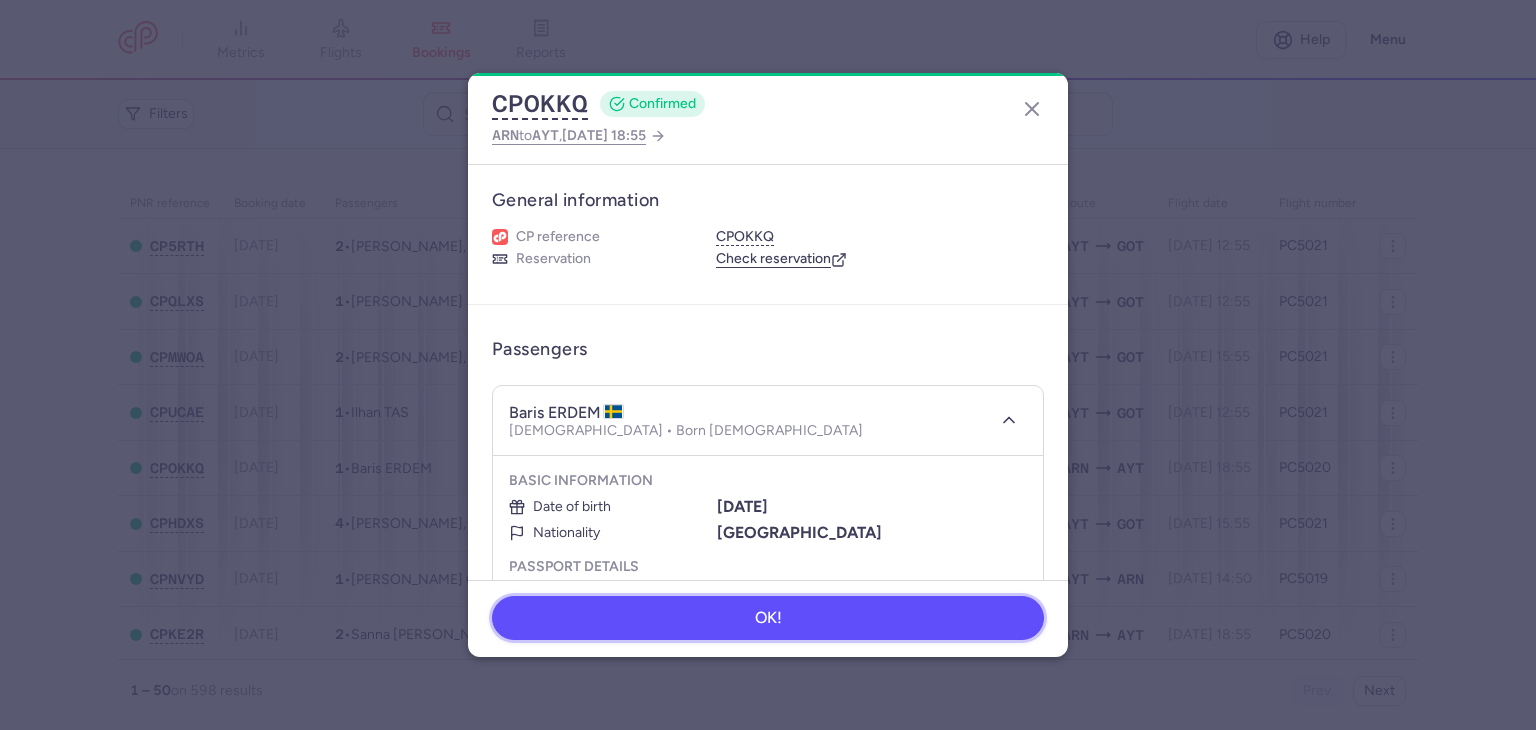 drag, startPoint x: 893, startPoint y: 626, endPoint x: 841, endPoint y: 549, distance: 92.91394 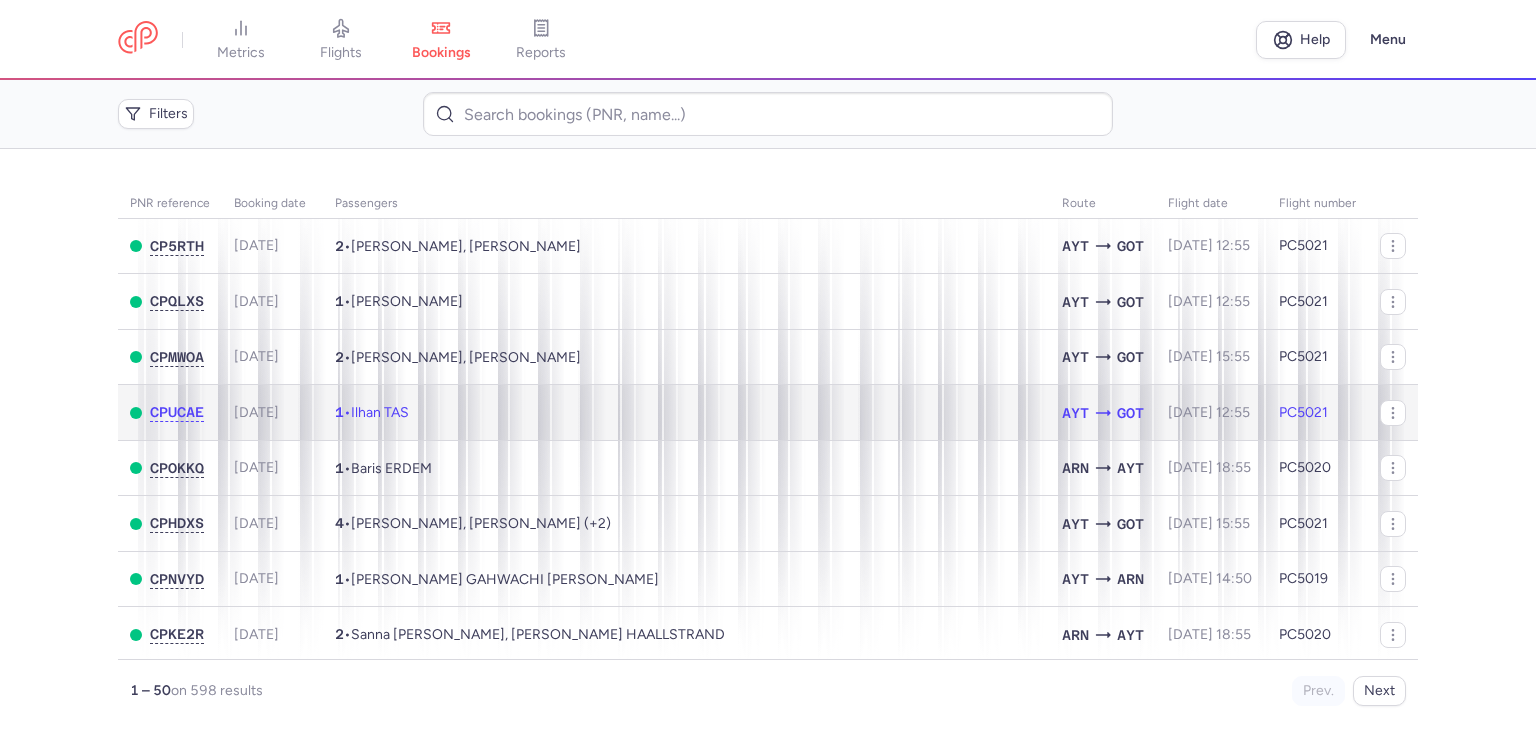click on "1  •  Ilhan TAS" at bounding box center (686, 413) 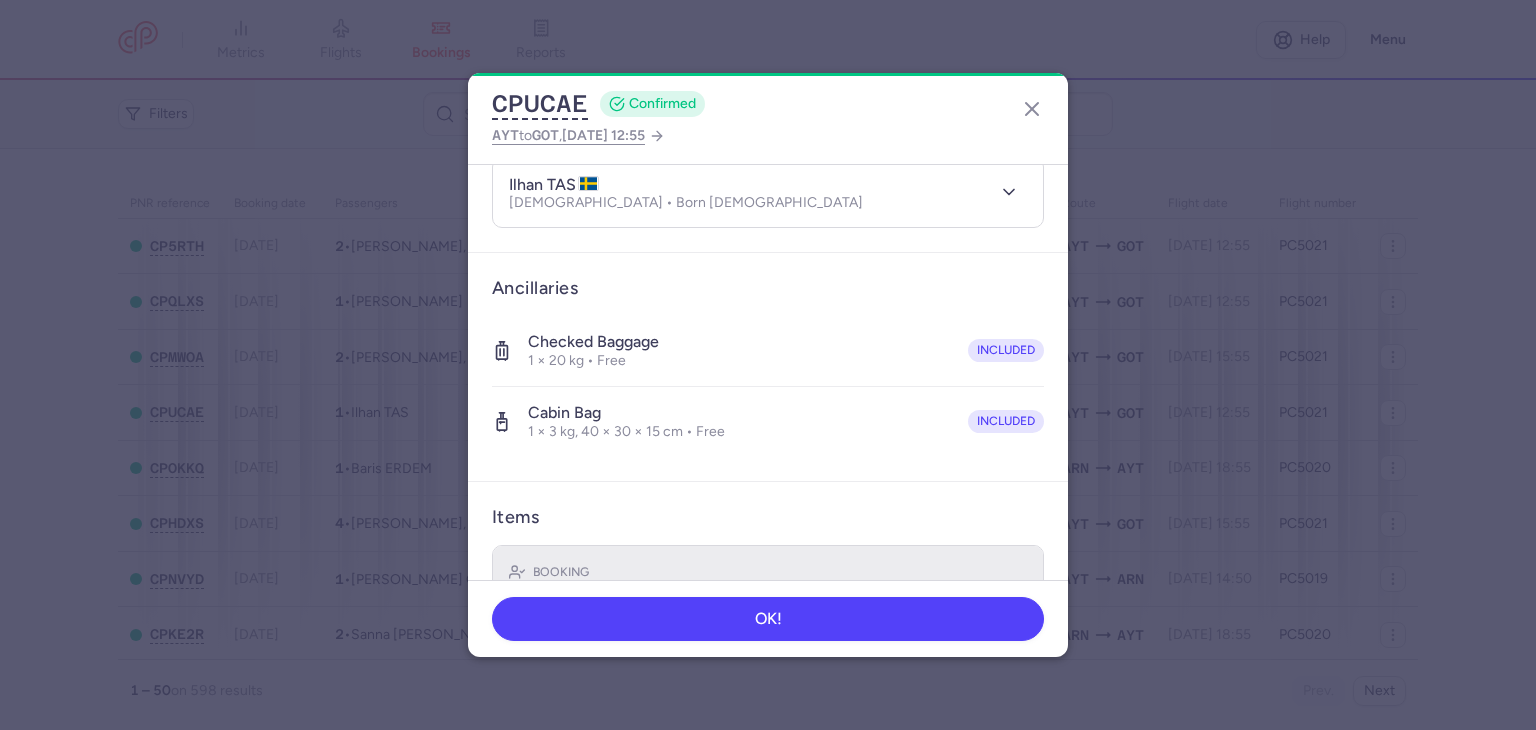 scroll, scrollTop: 396, scrollLeft: 0, axis: vertical 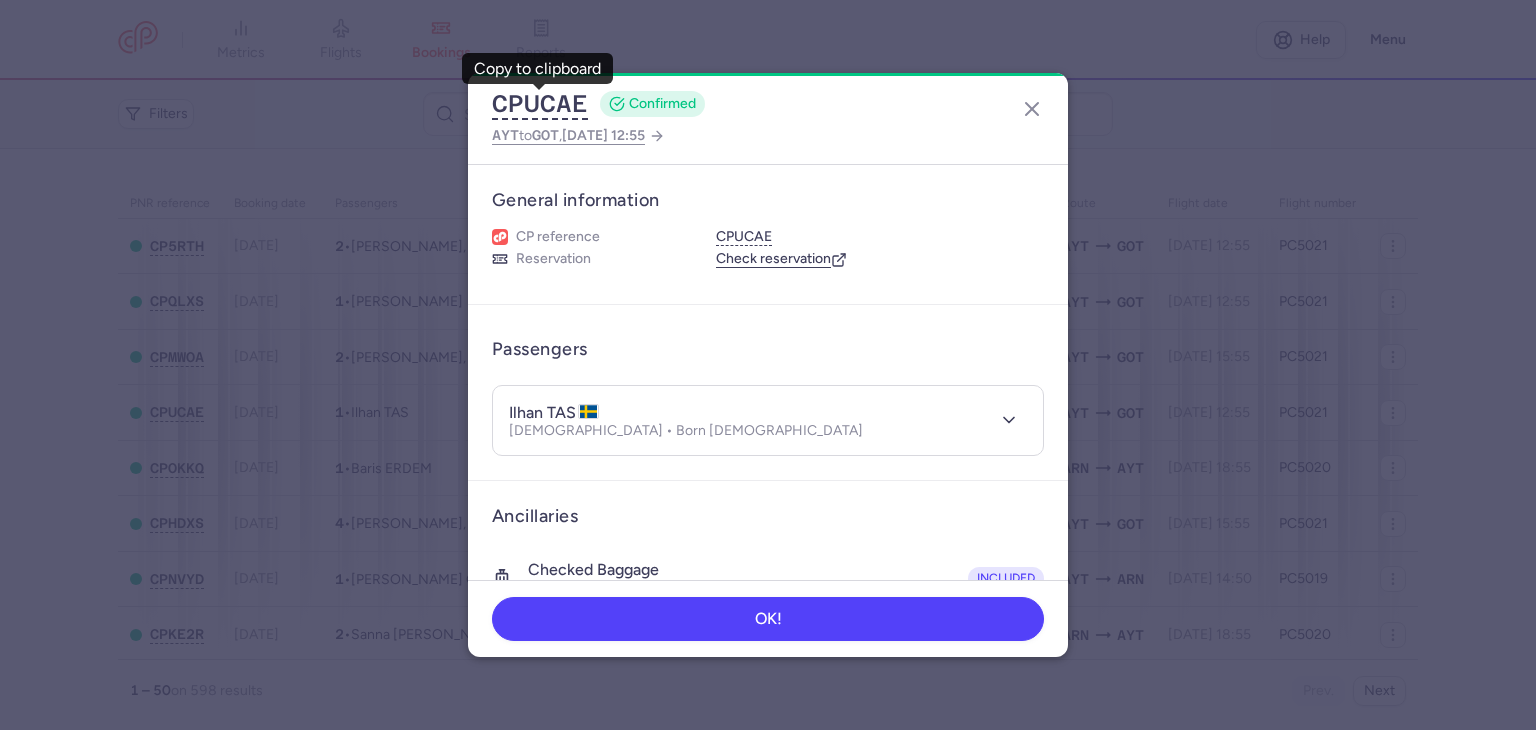 click on "ilhan TAS  Male • Born 13/06/1983" at bounding box center (746, 420) 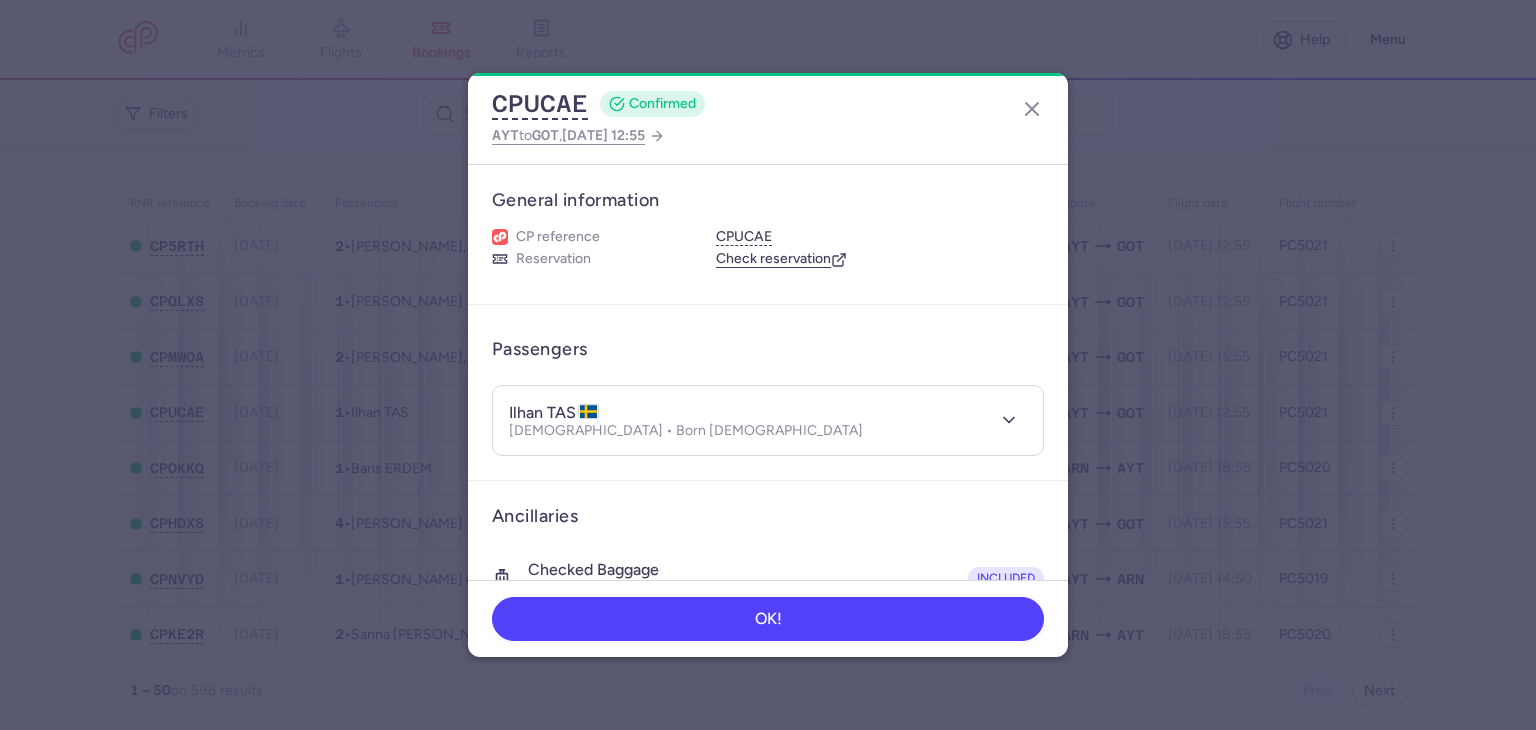 click on "ilhan TAS  Male • Born 13/06/1983" at bounding box center [768, 420] 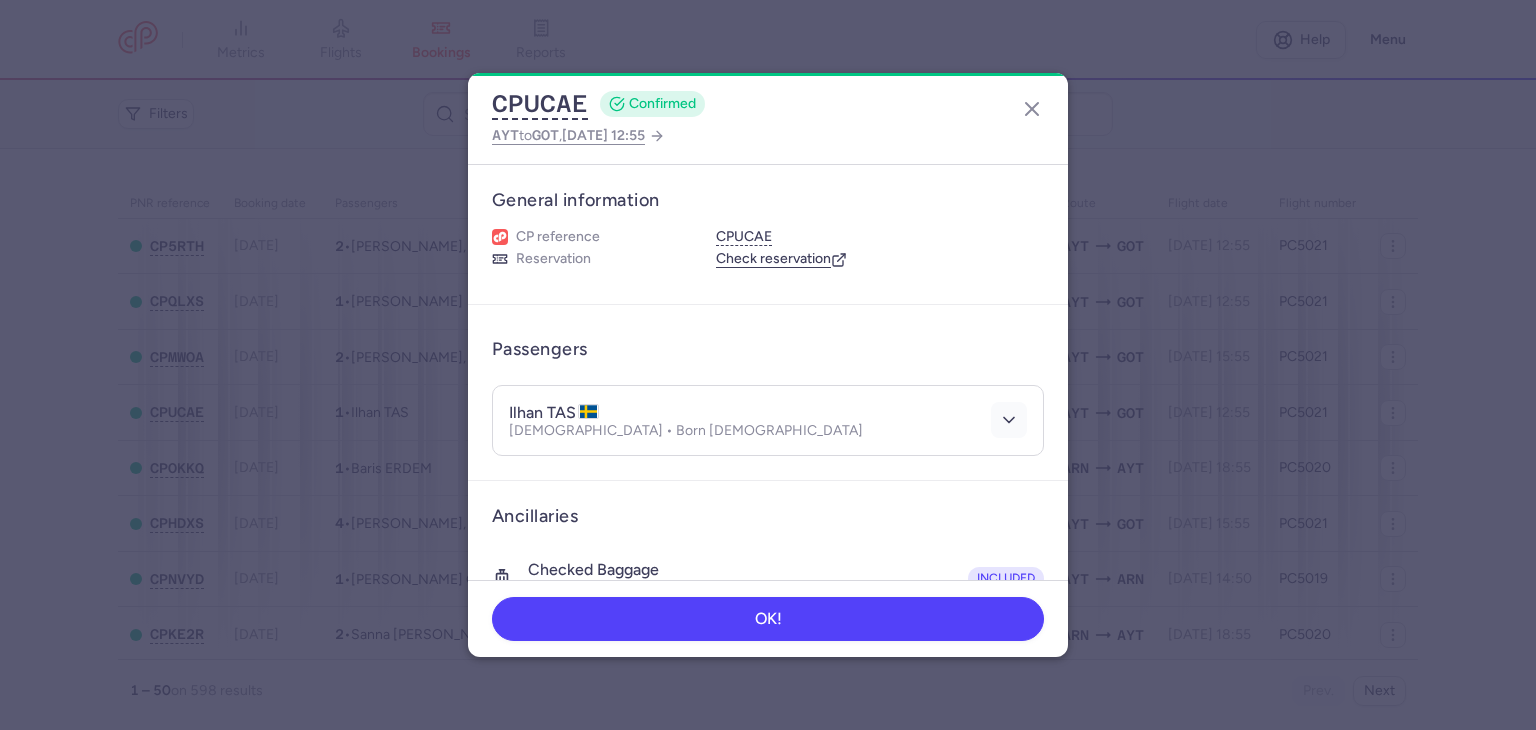 click at bounding box center [1009, 420] 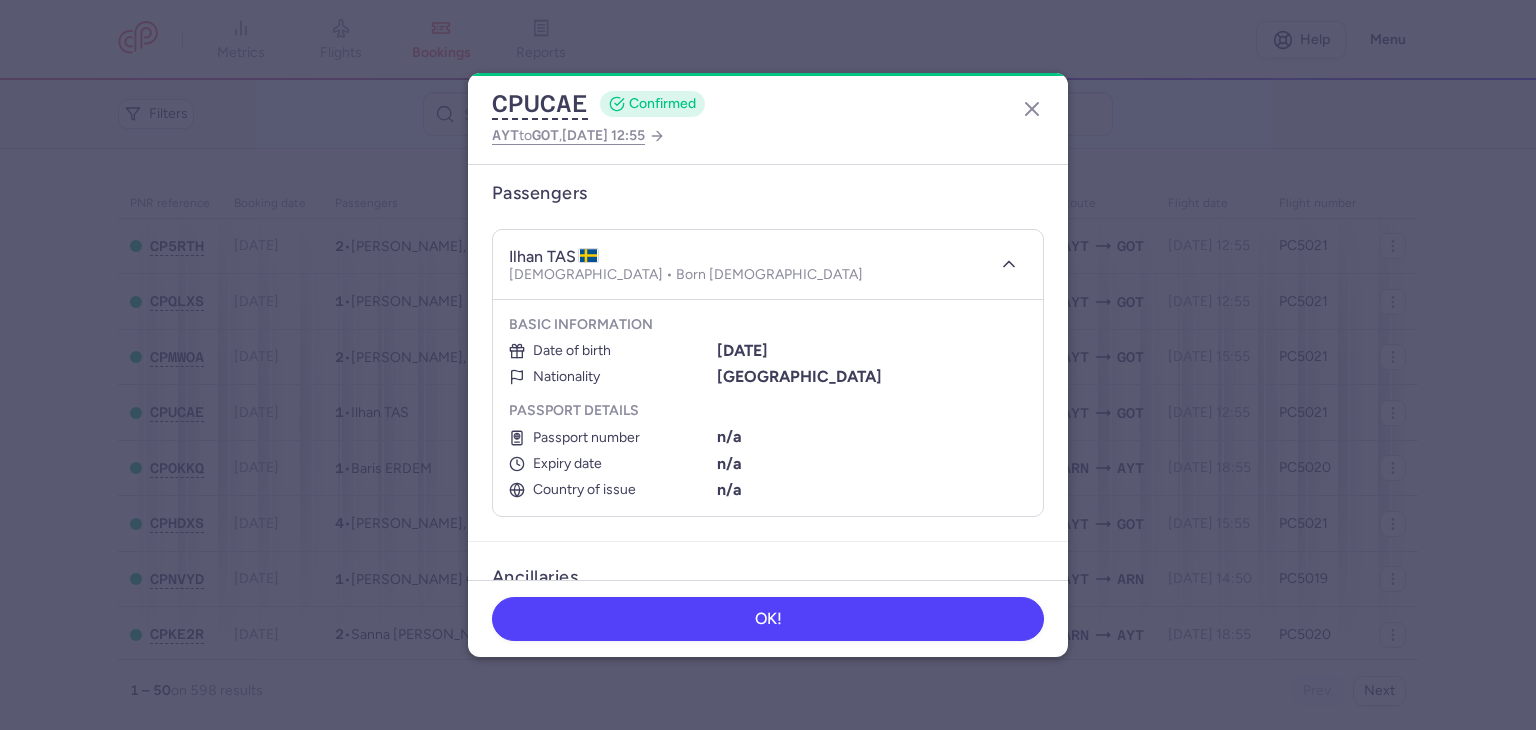 scroll, scrollTop: 200, scrollLeft: 0, axis: vertical 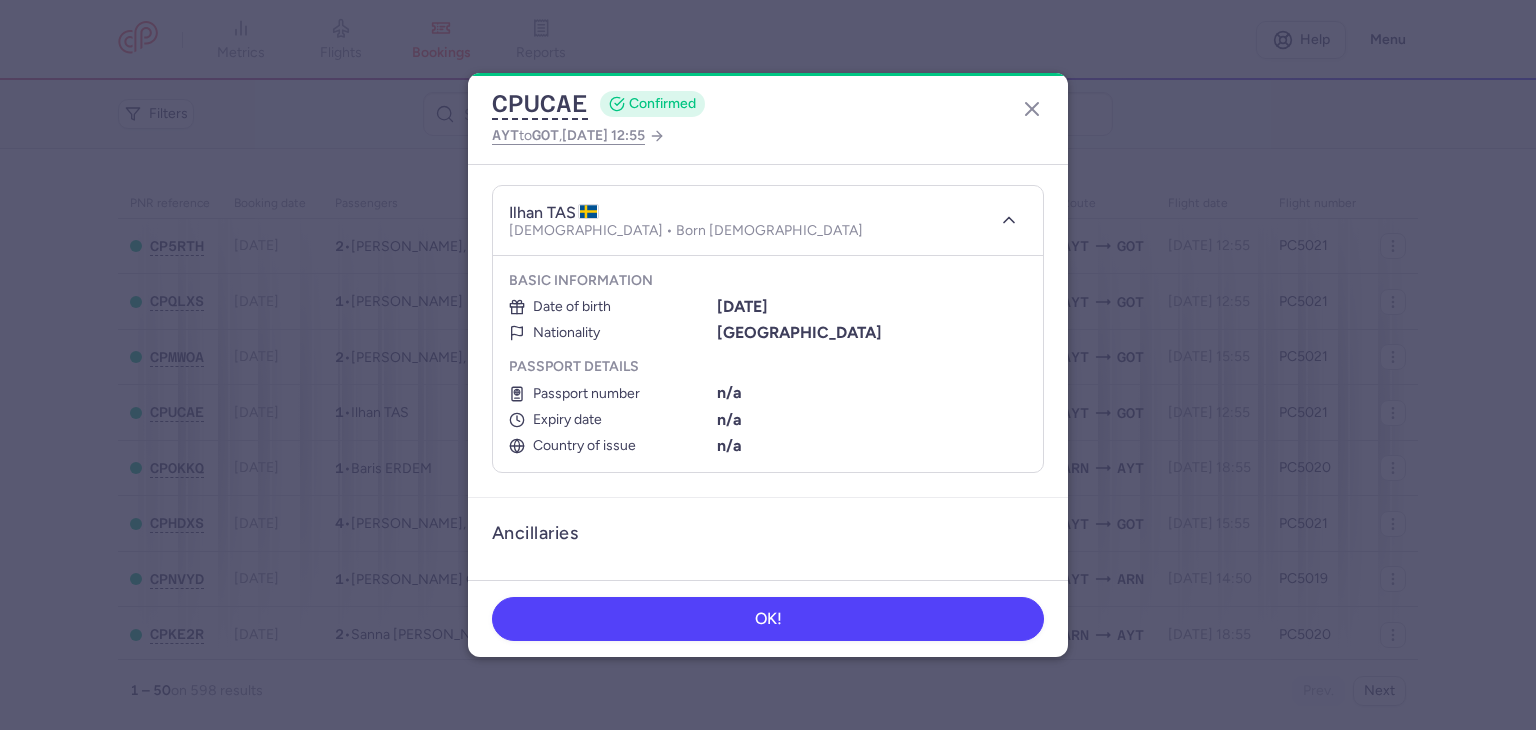 type 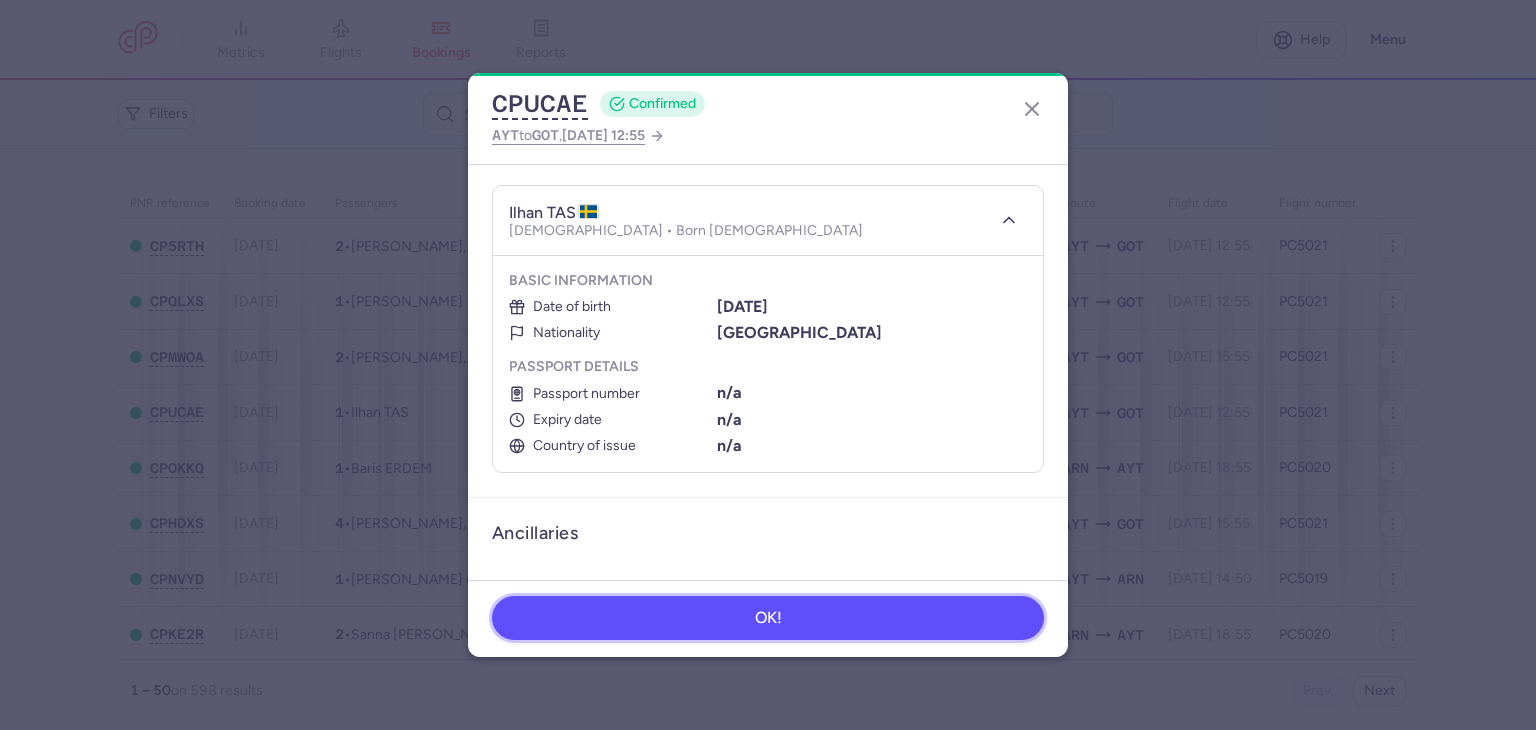 click on "OK!" at bounding box center (768, 618) 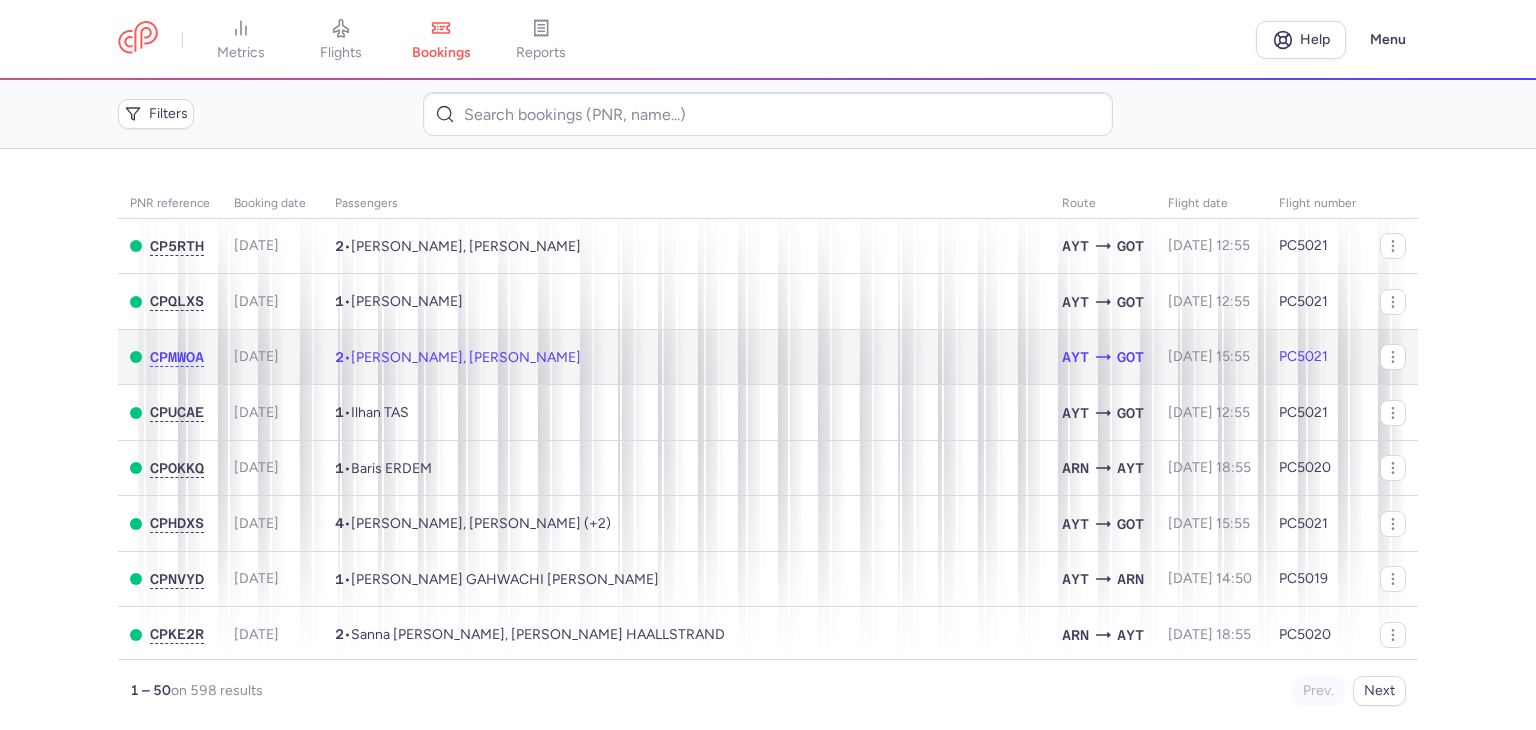 click on "2  •  Bengt REXIUS, Mattias REXIUS" at bounding box center (686, 357) 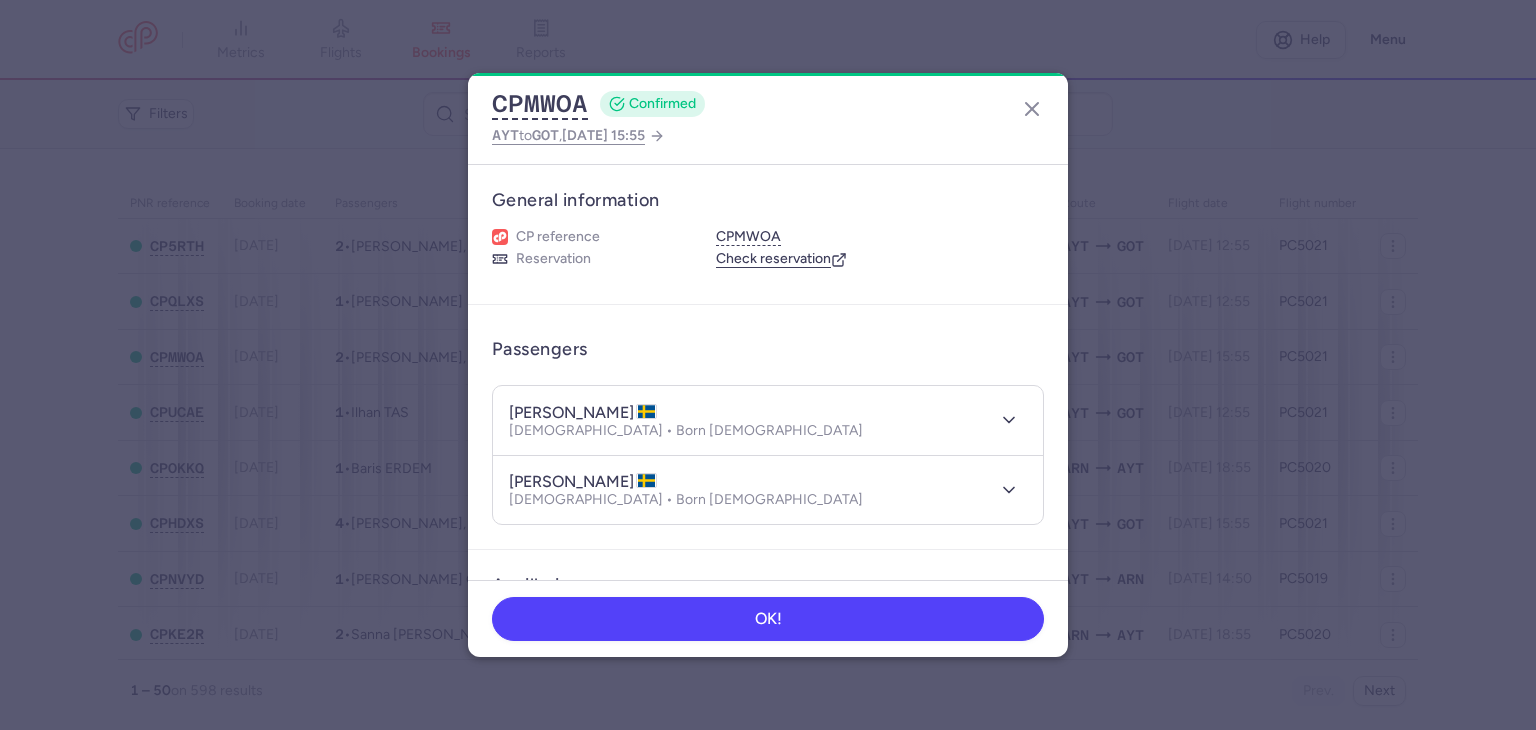 type 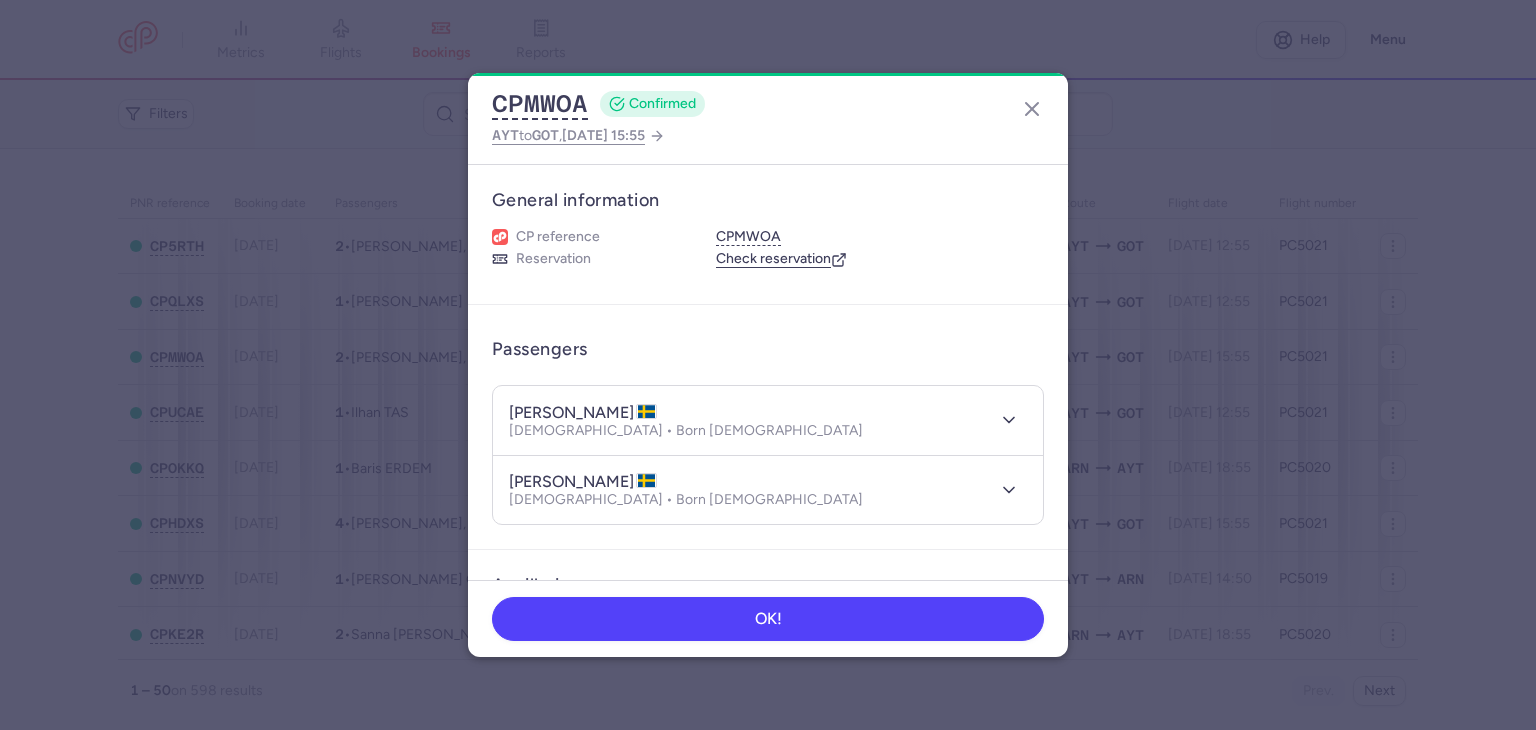 scroll, scrollTop: 464, scrollLeft: 0, axis: vertical 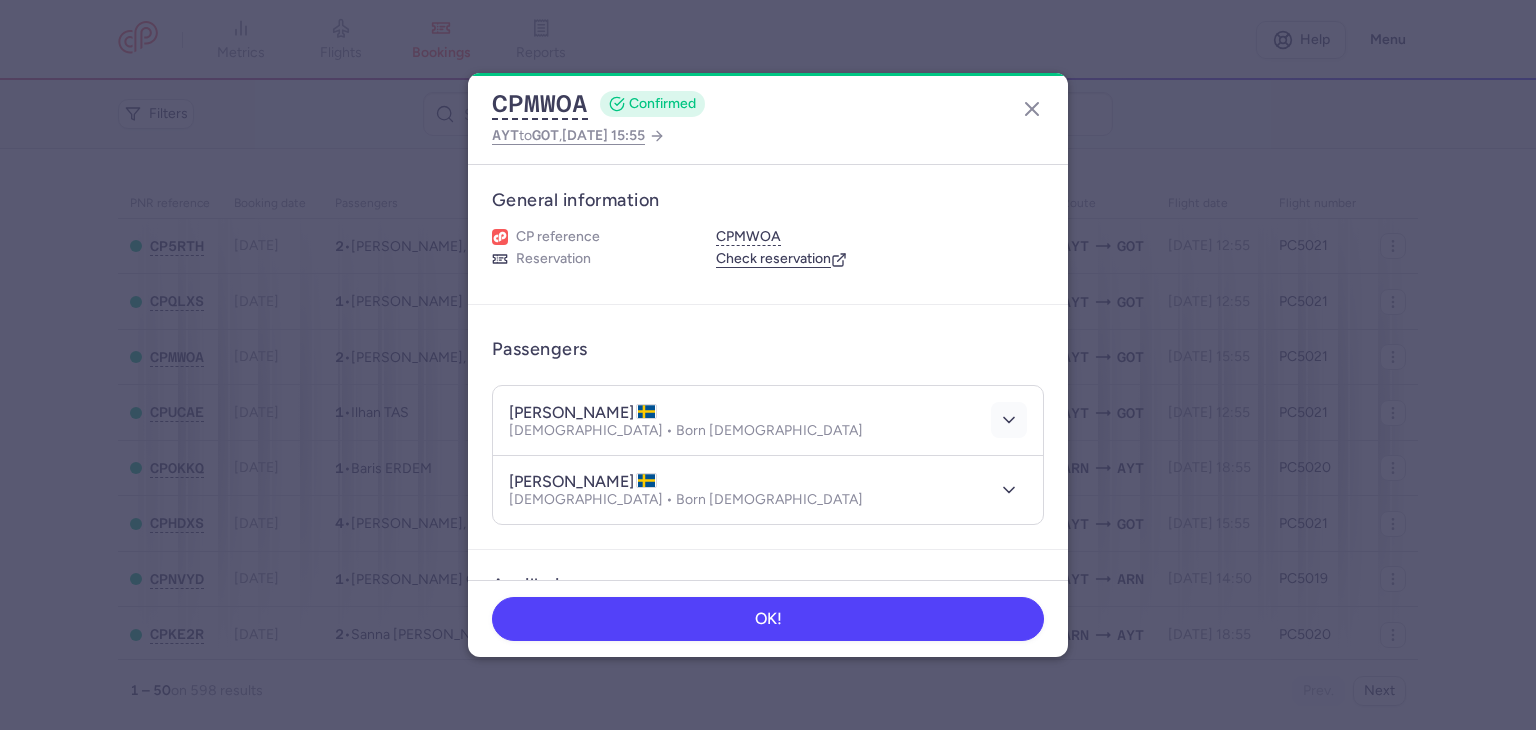 click 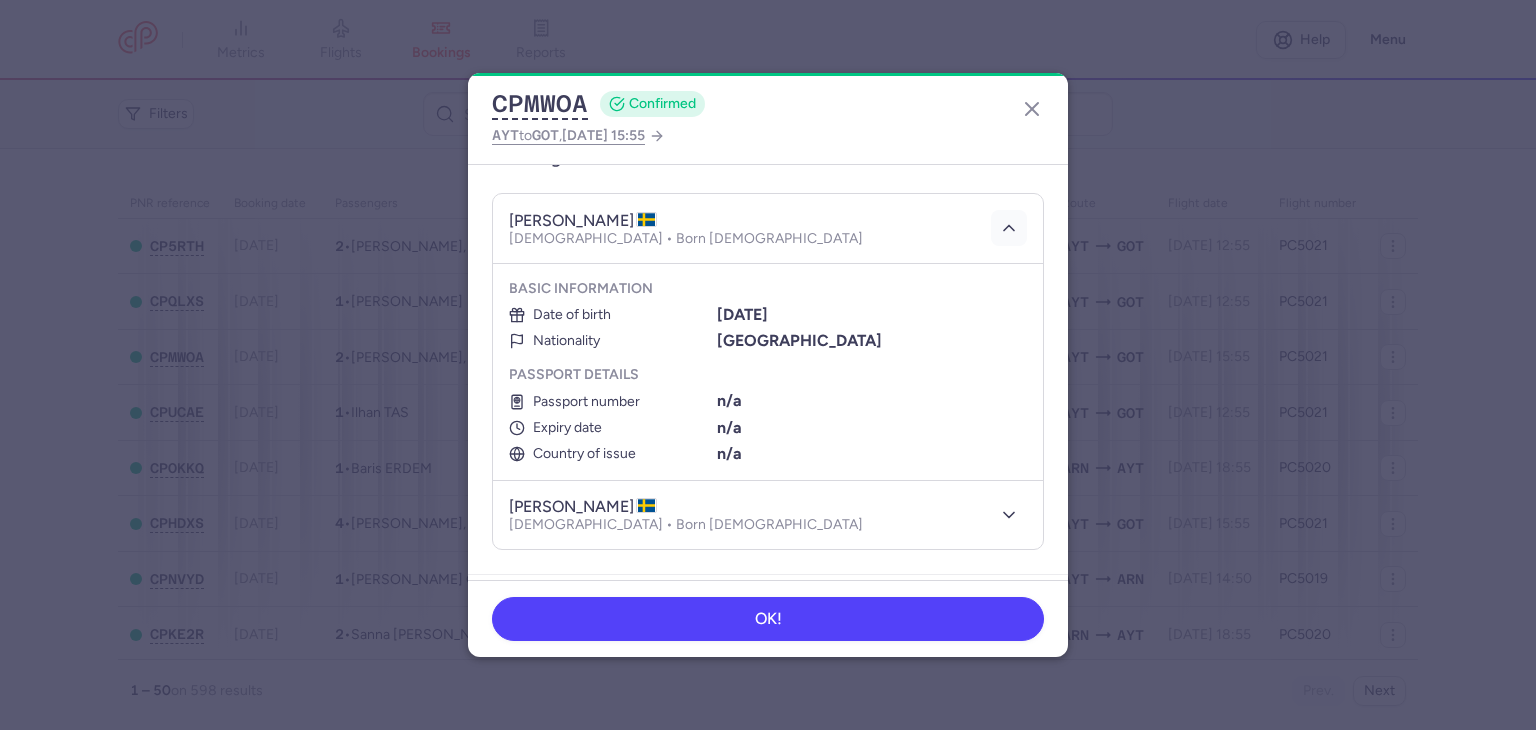 scroll, scrollTop: 200, scrollLeft: 0, axis: vertical 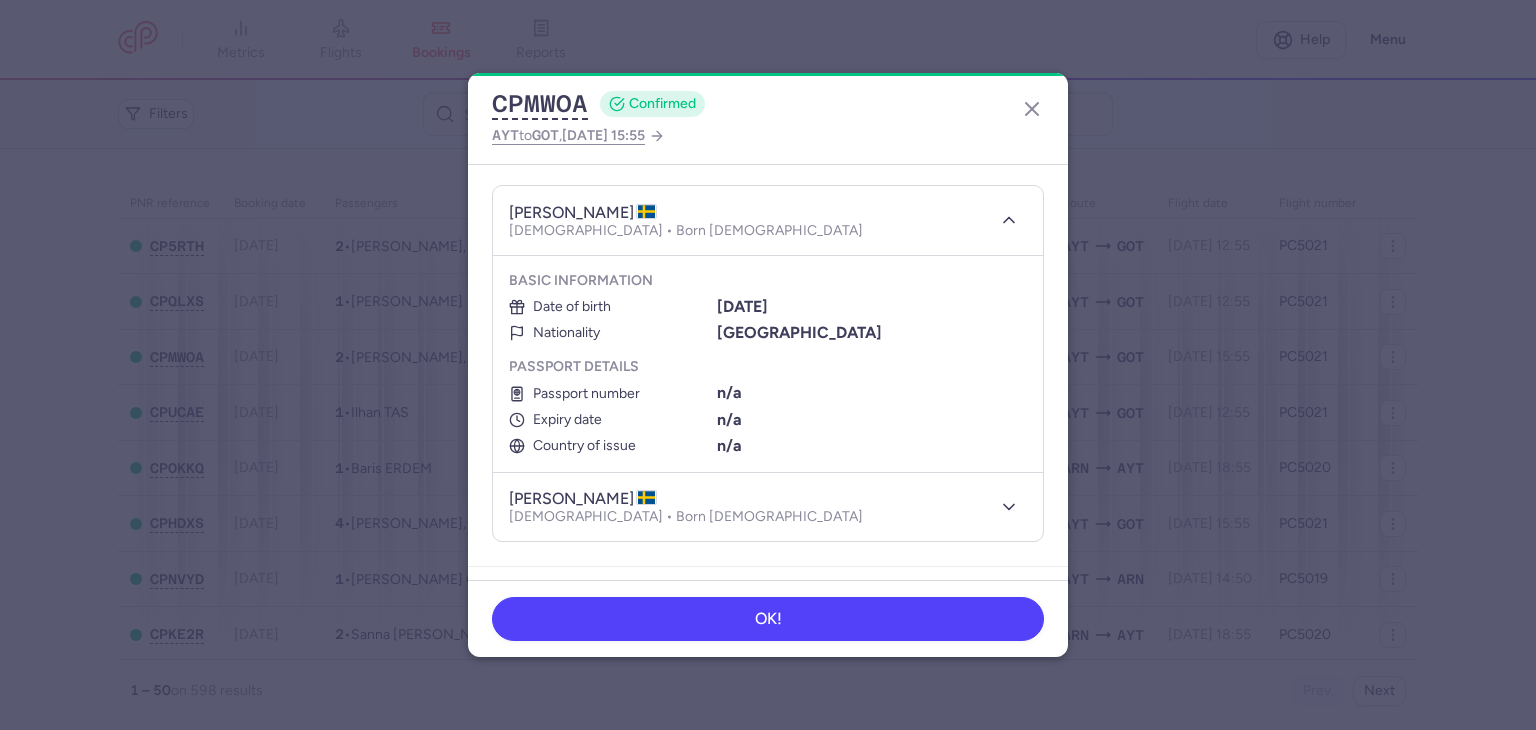 type 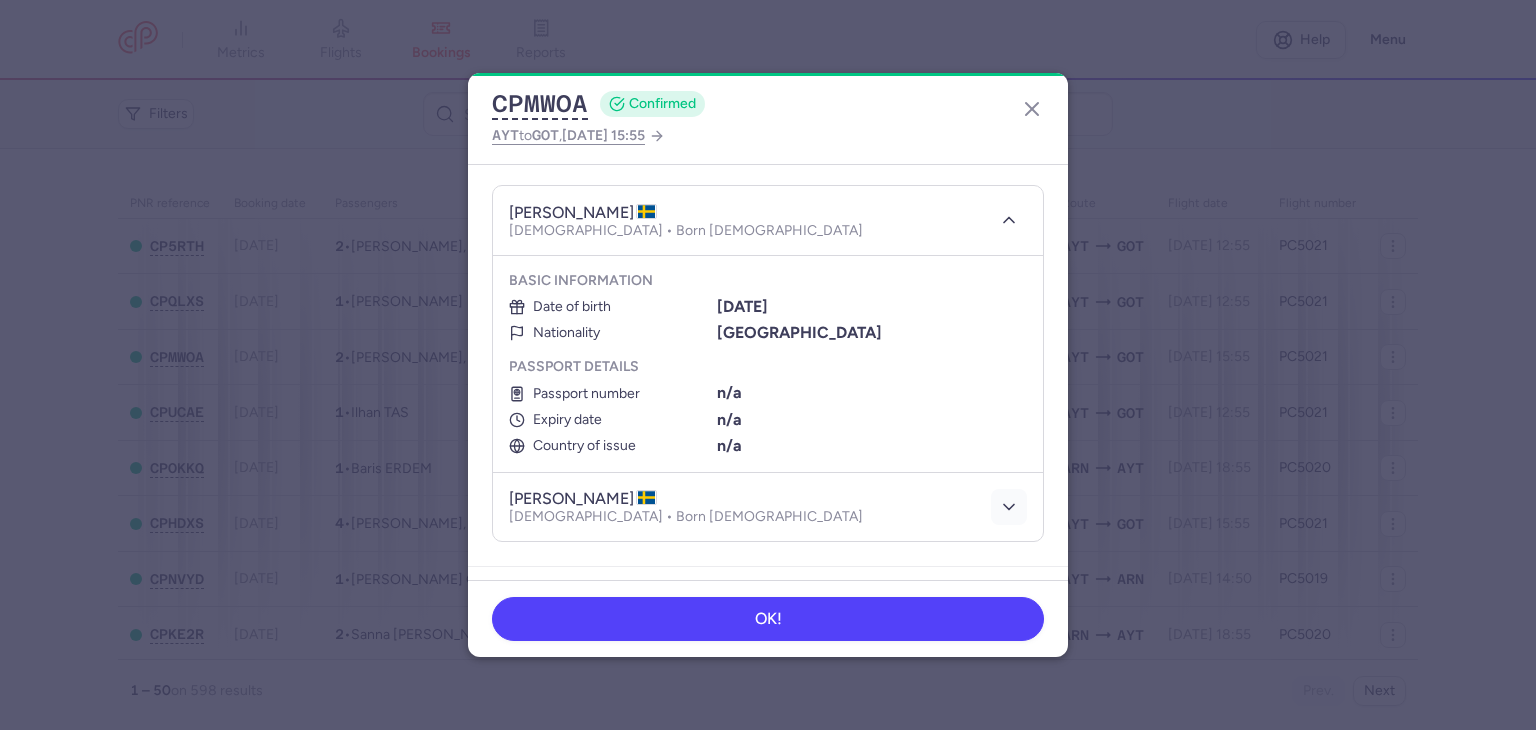 click at bounding box center [1009, 507] 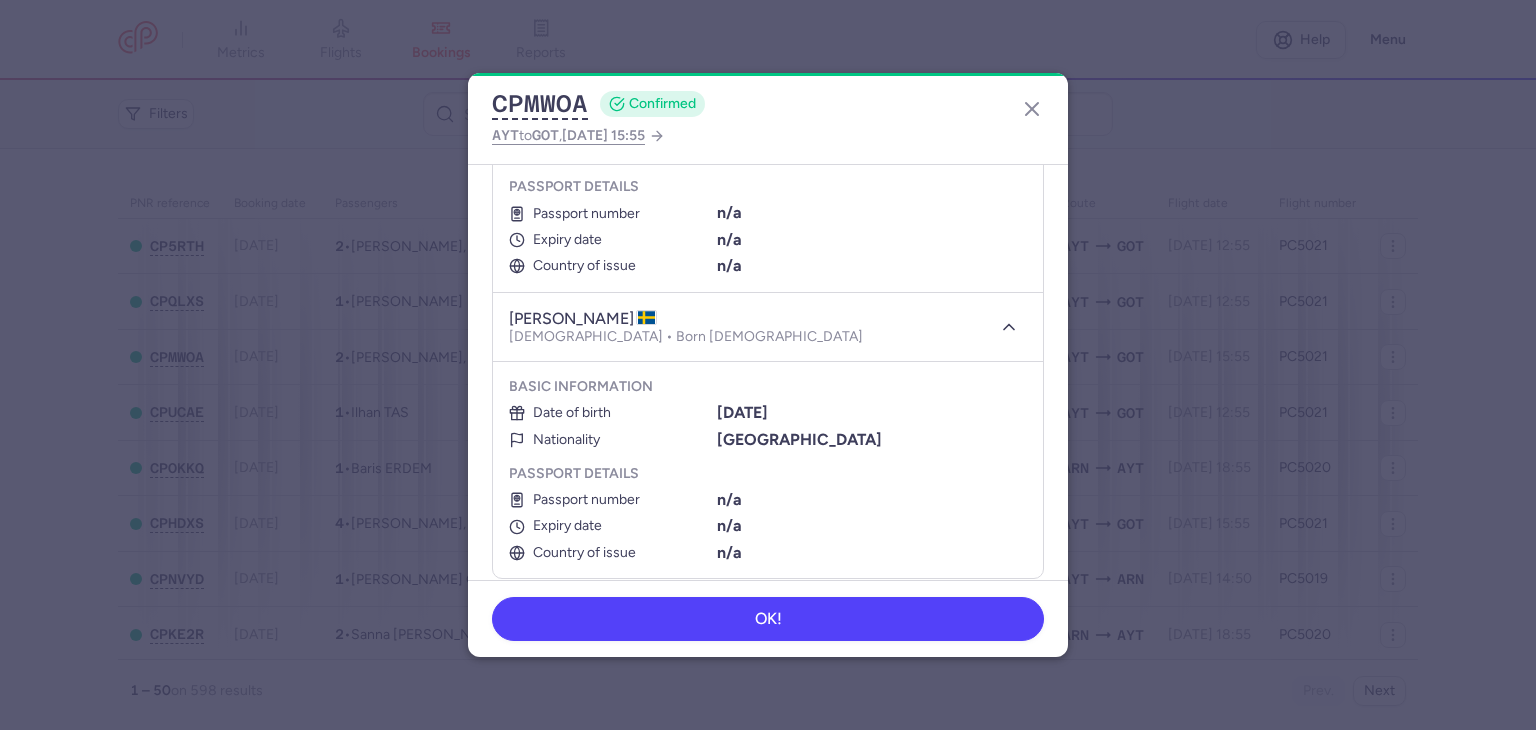 scroll, scrollTop: 400, scrollLeft: 0, axis: vertical 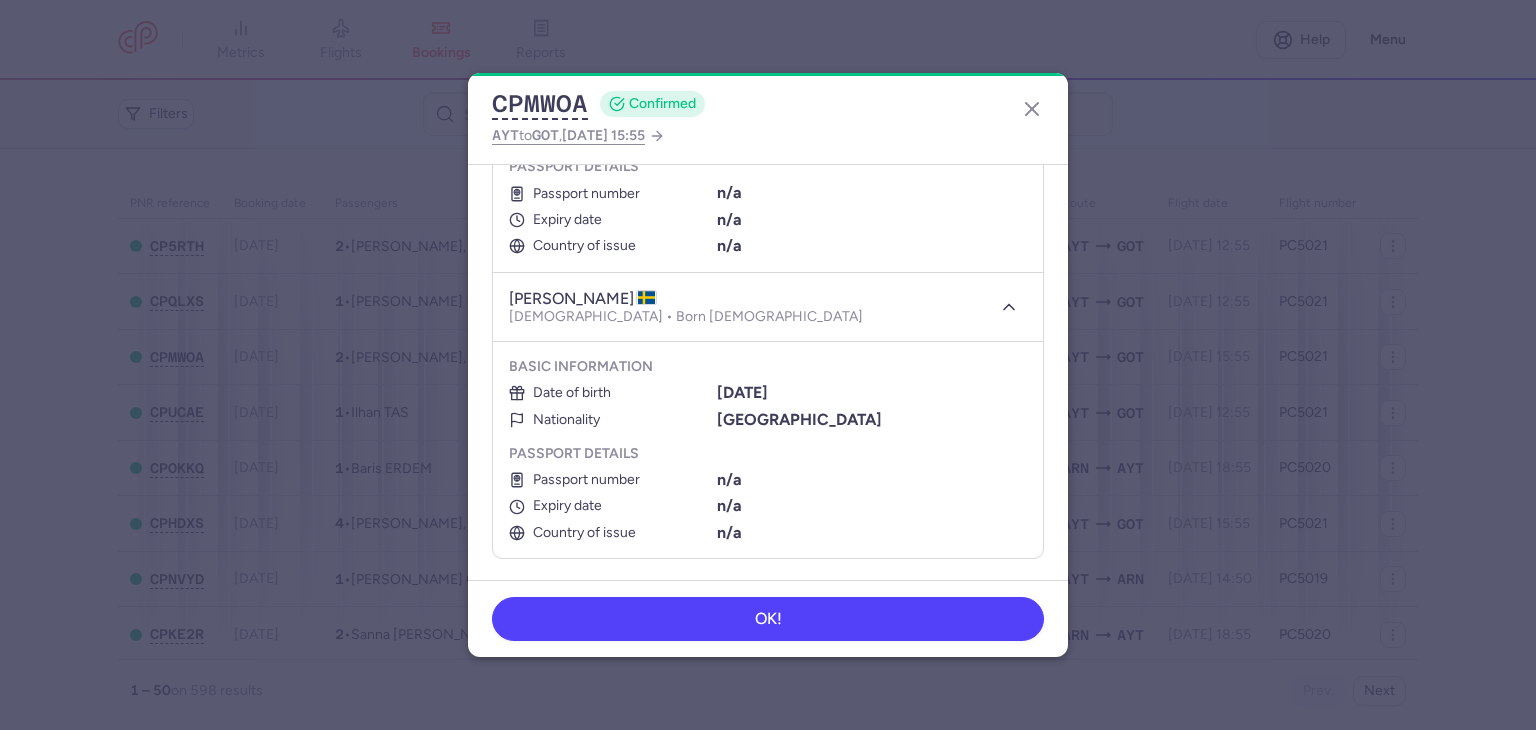 type 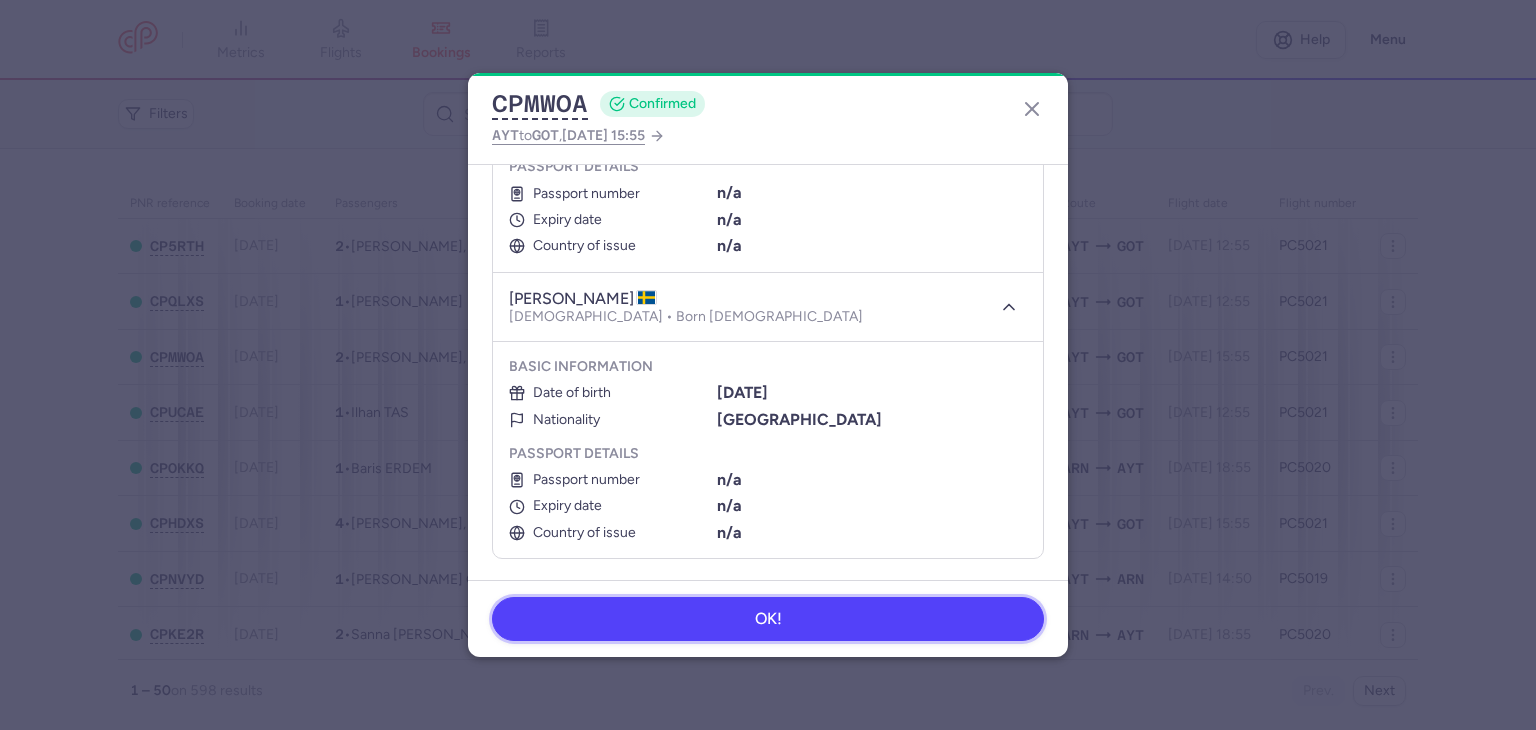 drag, startPoint x: 745, startPoint y: 628, endPoint x: 661, endPoint y: 477, distance: 172.79178 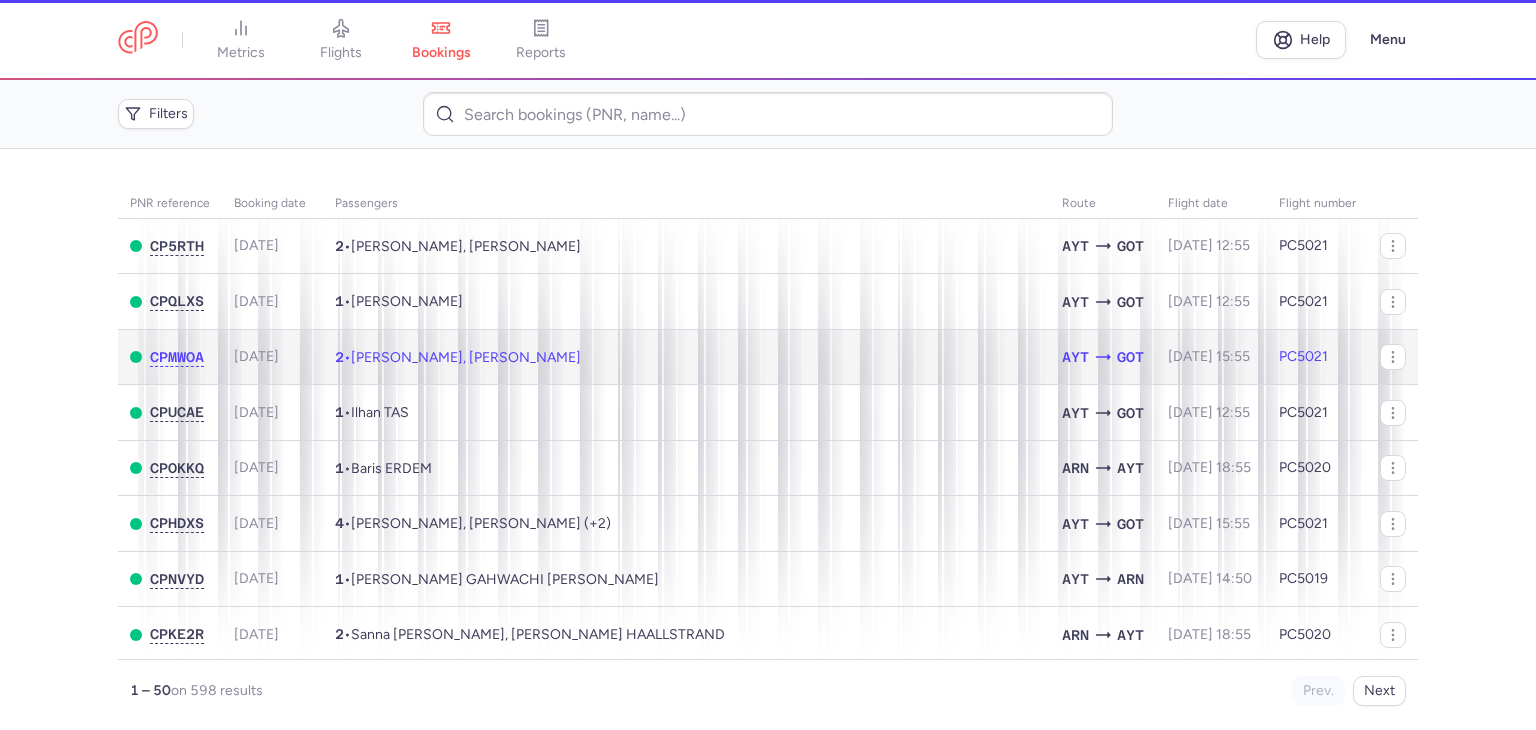 scroll, scrollTop: 0, scrollLeft: 0, axis: both 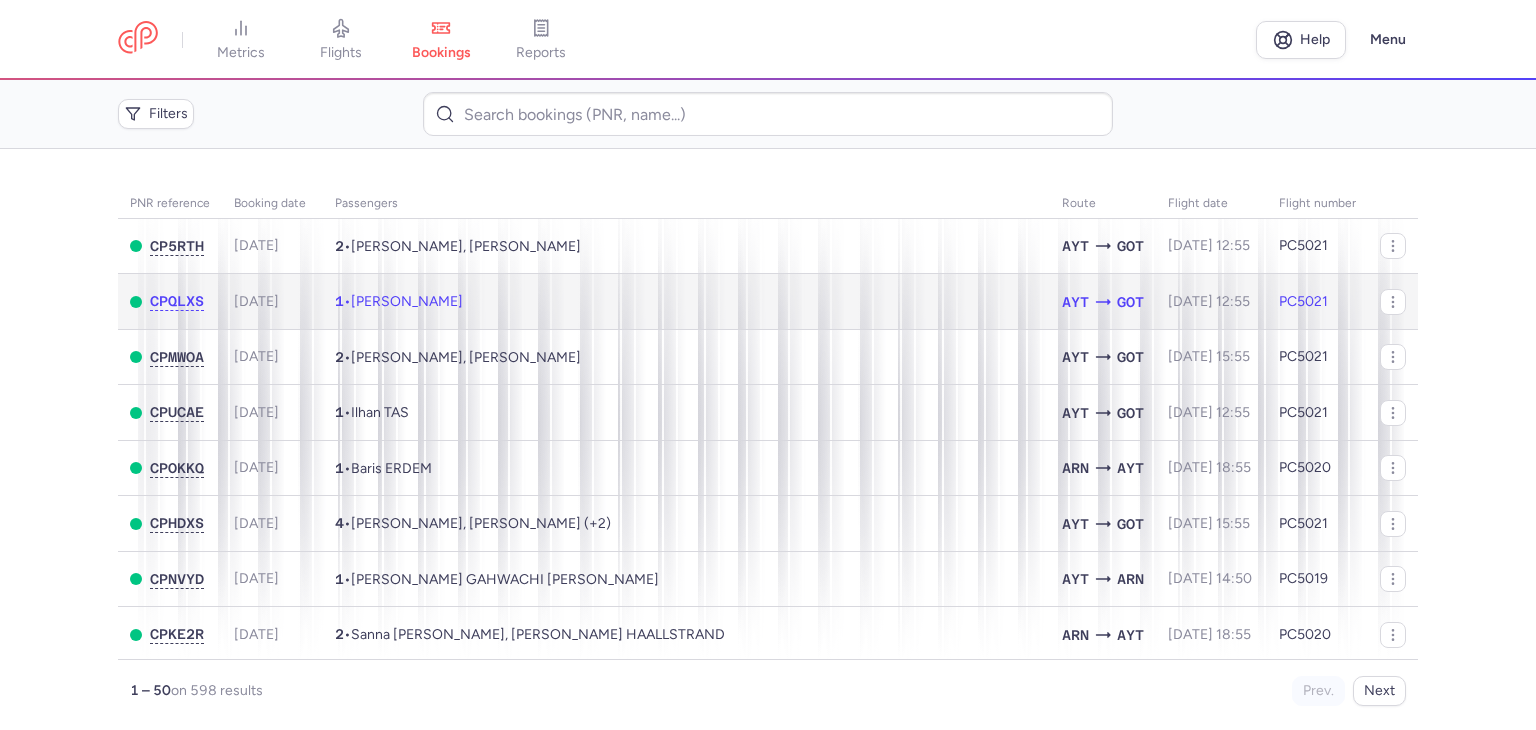 click on "1  •  Samer ALHAFFAR" at bounding box center [686, 302] 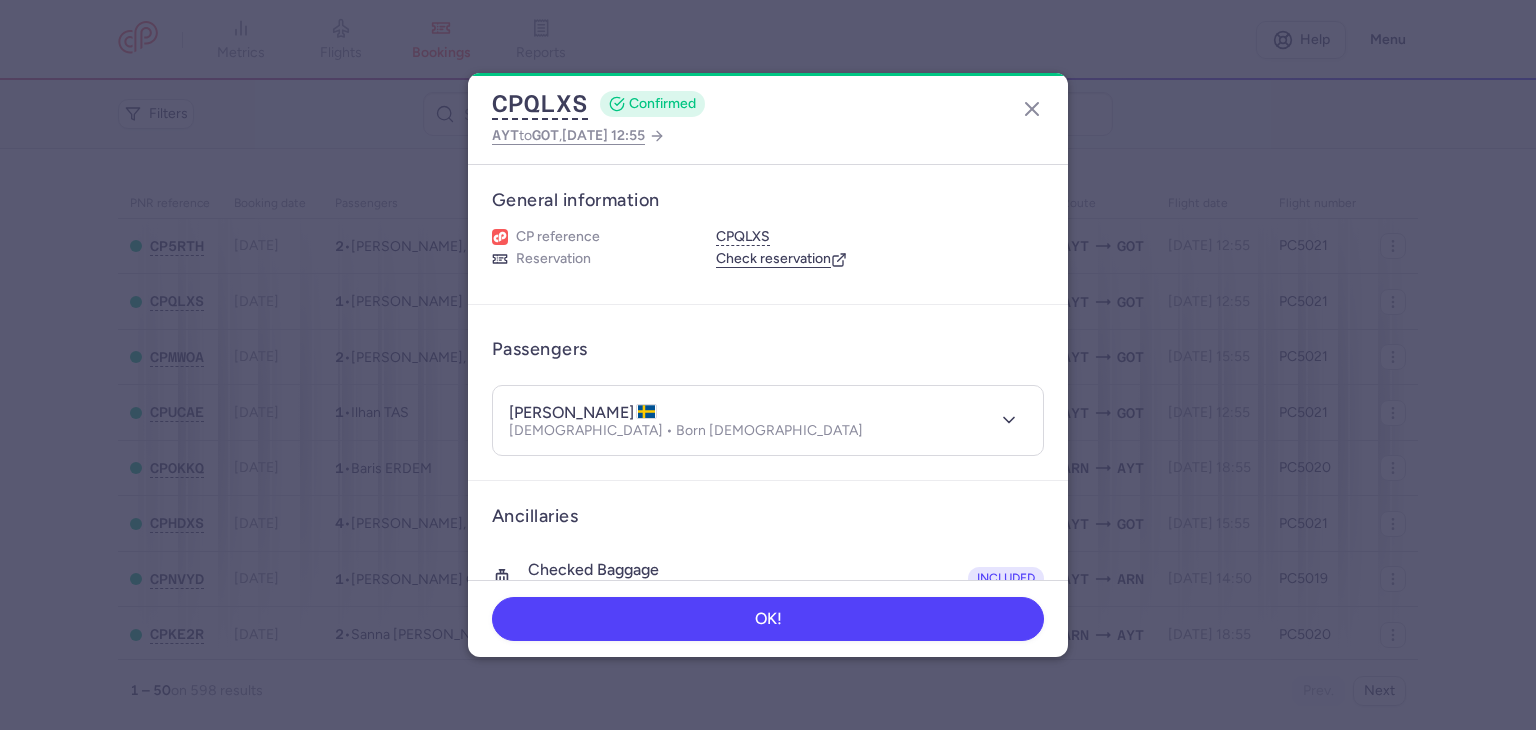 type 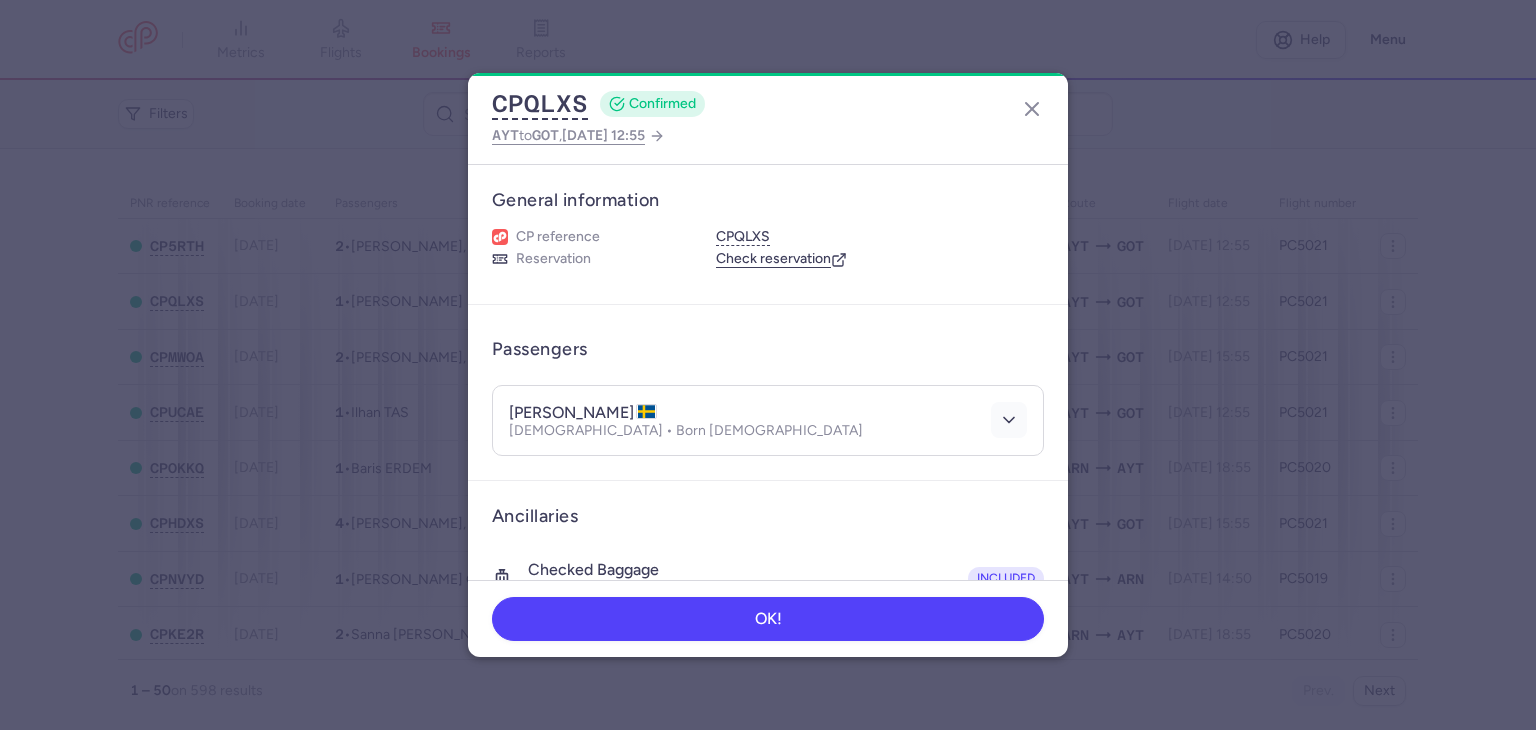 click 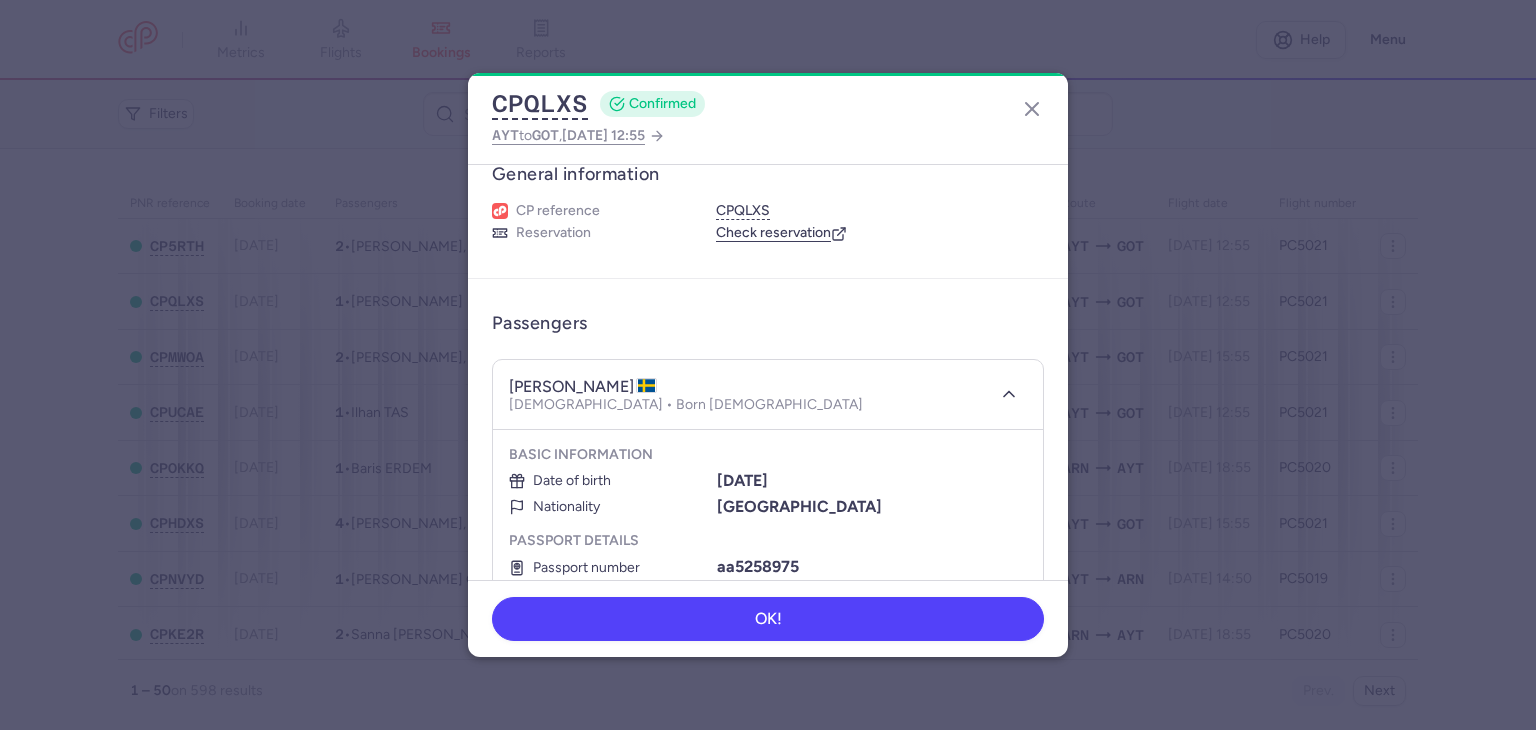scroll, scrollTop: 100, scrollLeft: 0, axis: vertical 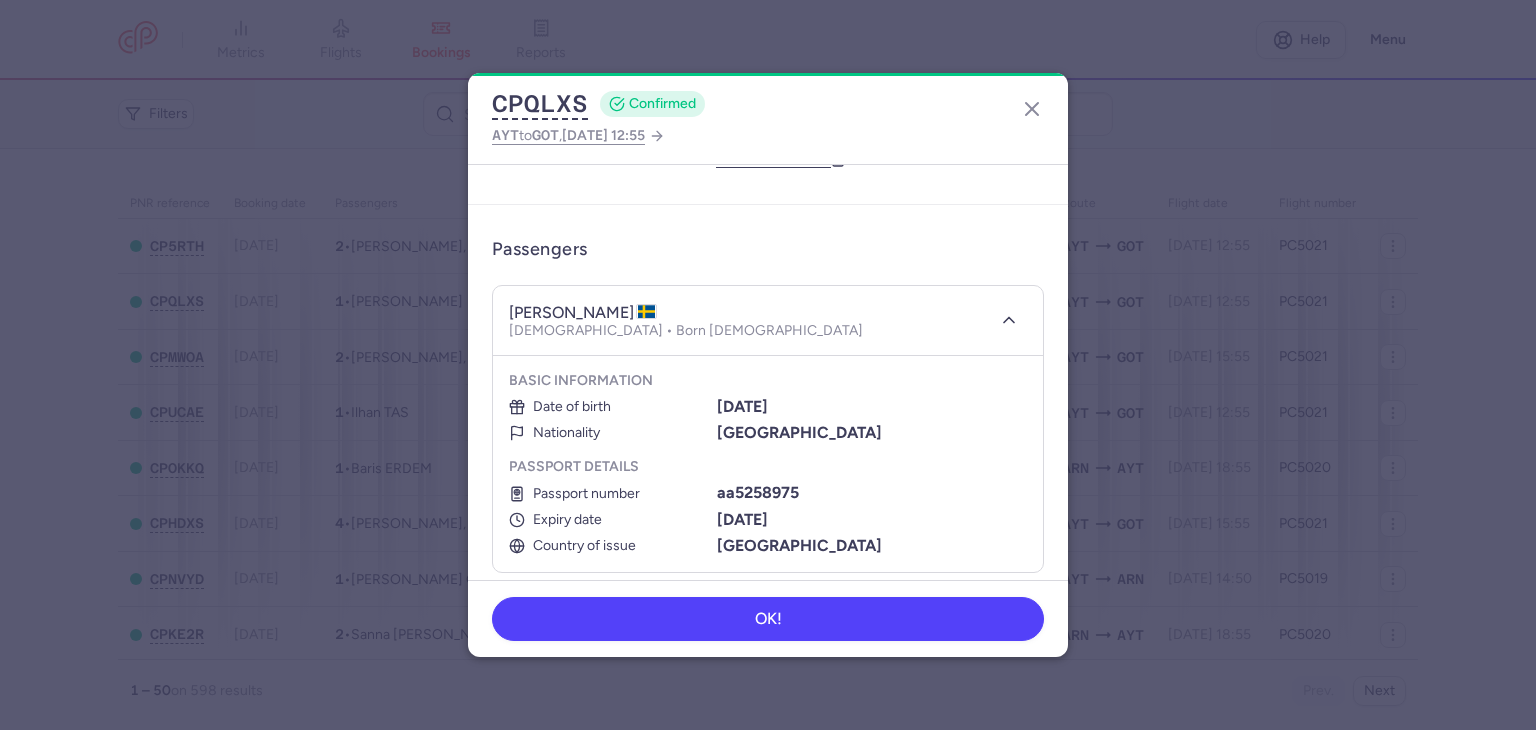 type 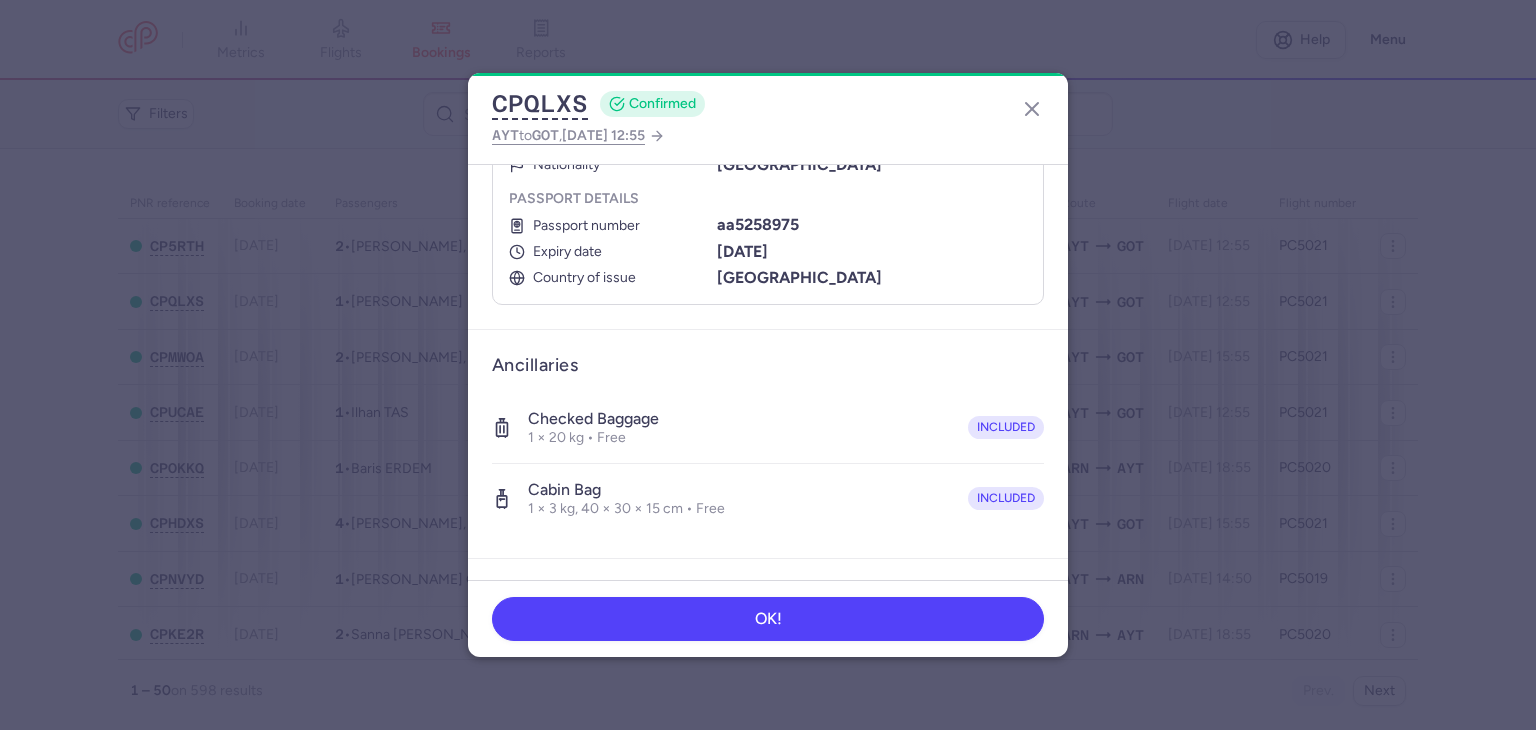 scroll, scrollTop: 600, scrollLeft: 0, axis: vertical 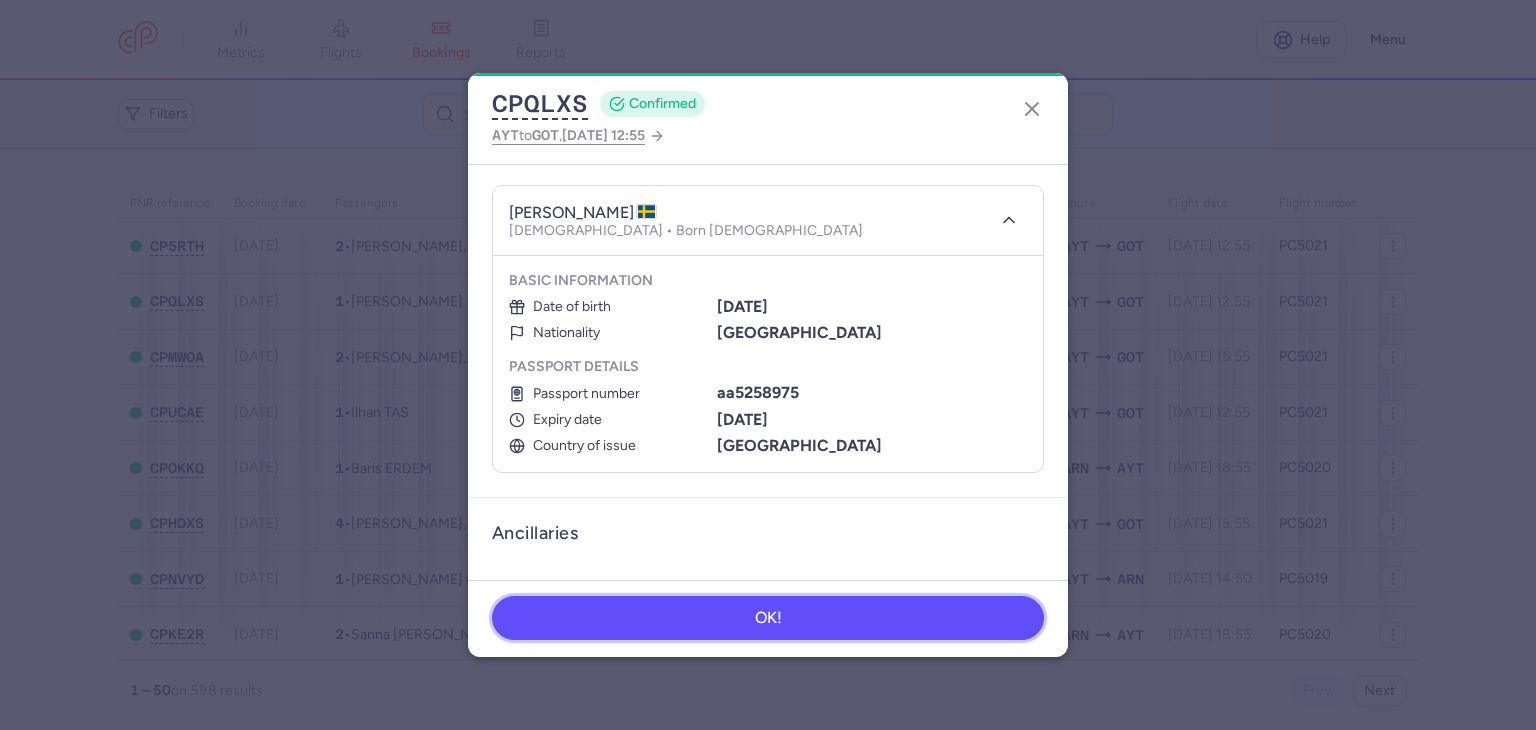 click on "OK!" at bounding box center (768, 618) 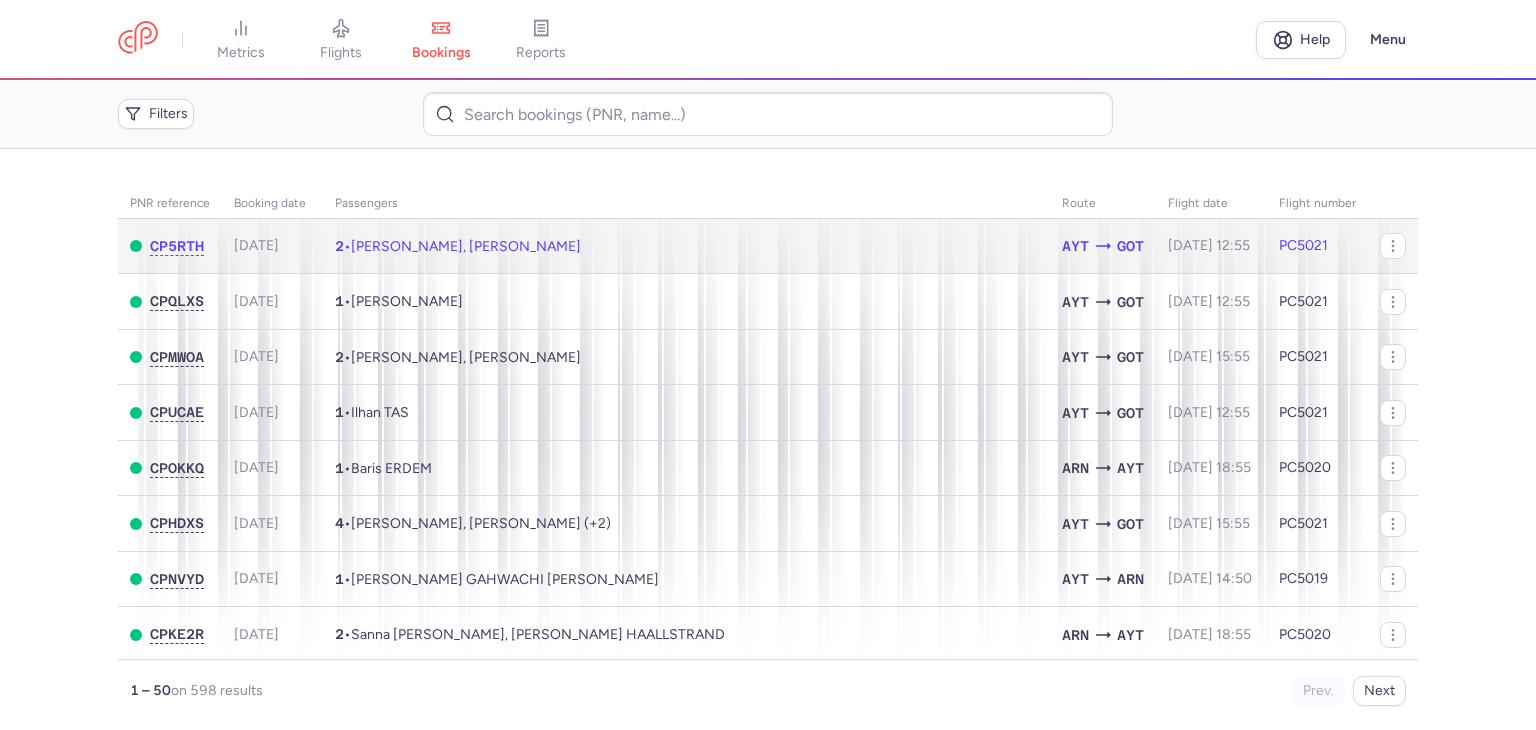 click on "2  •  Basher ALJIDY, Abdul Rahman ALJADI" at bounding box center [686, 246] 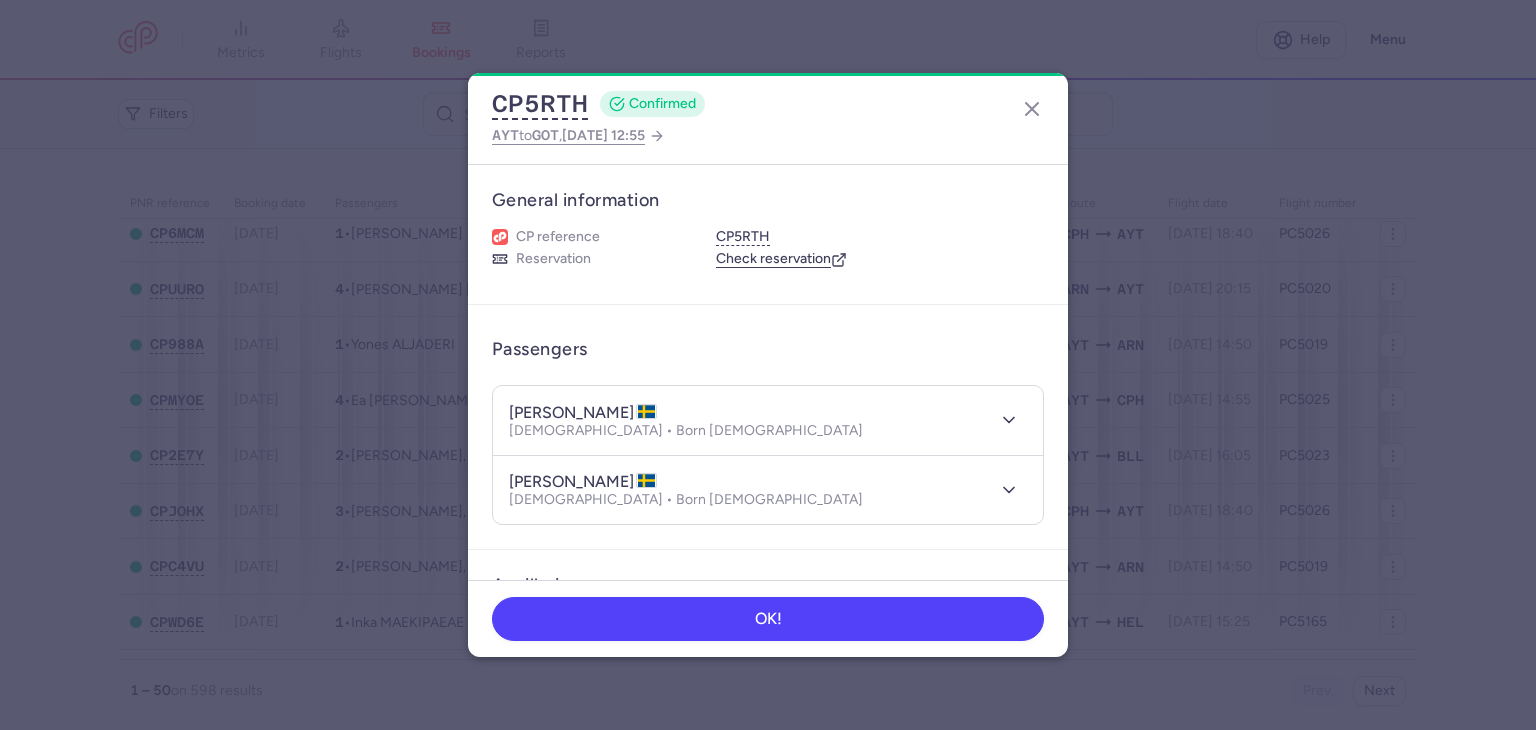 scroll, scrollTop: 1400, scrollLeft: 0, axis: vertical 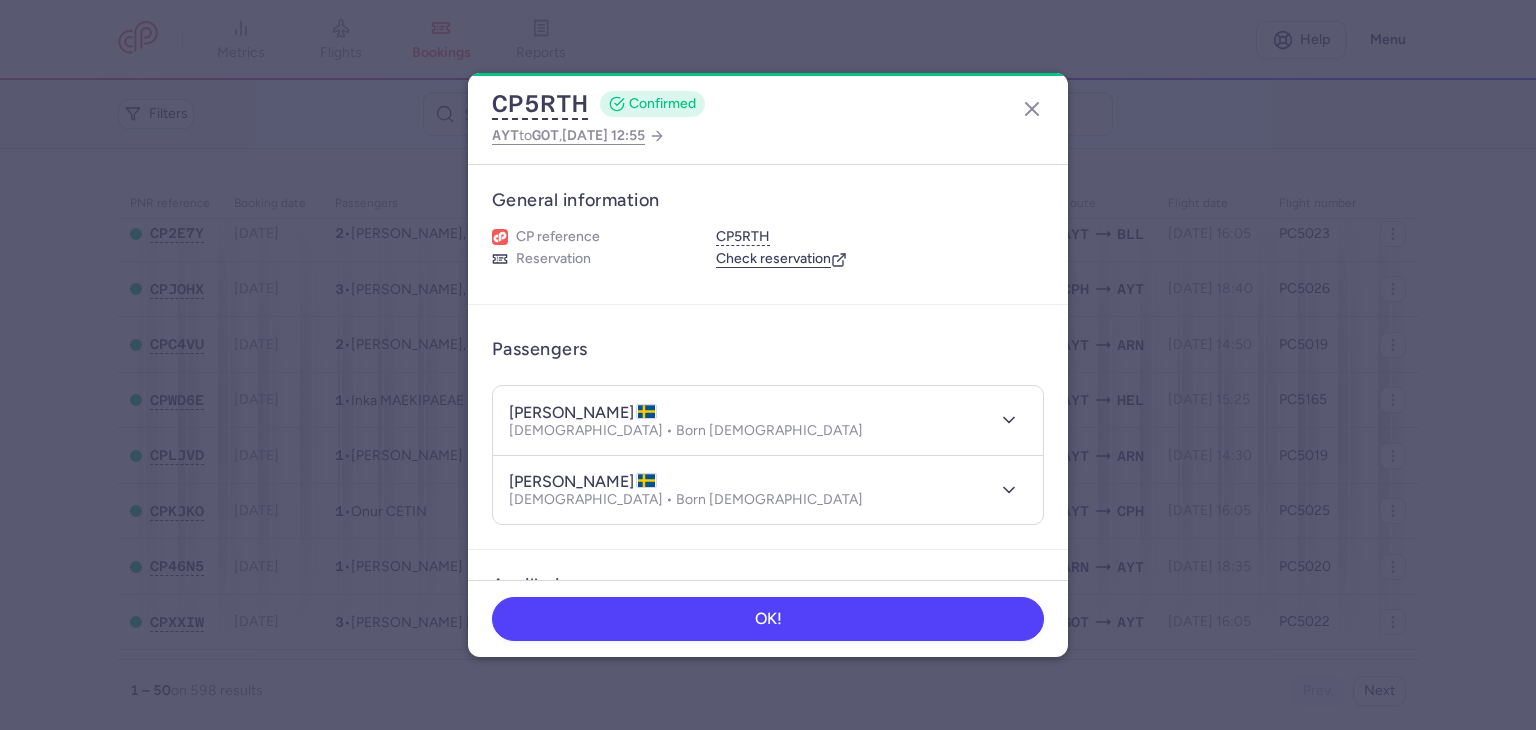 click on "CP5RTH  CONFIRMED AYT  to  GOT ,  2025 Jul 19, 12:55 General information CP reference CP5RTH Reservation  Check reservation  Passengers basher ALJIDY  Male • Born 08/12/1967 abdul rahman ALJADI  Male • Born 08/09/2012 Ancillaries Checked baggage 2 × 20 kg • Free included Cabin bag 2 × 3 kg, 40 × 30 × 15 cm • Free included Items Booking €154.00 Booking date  17/07/2025  Show transactions OK!" at bounding box center [768, 365] 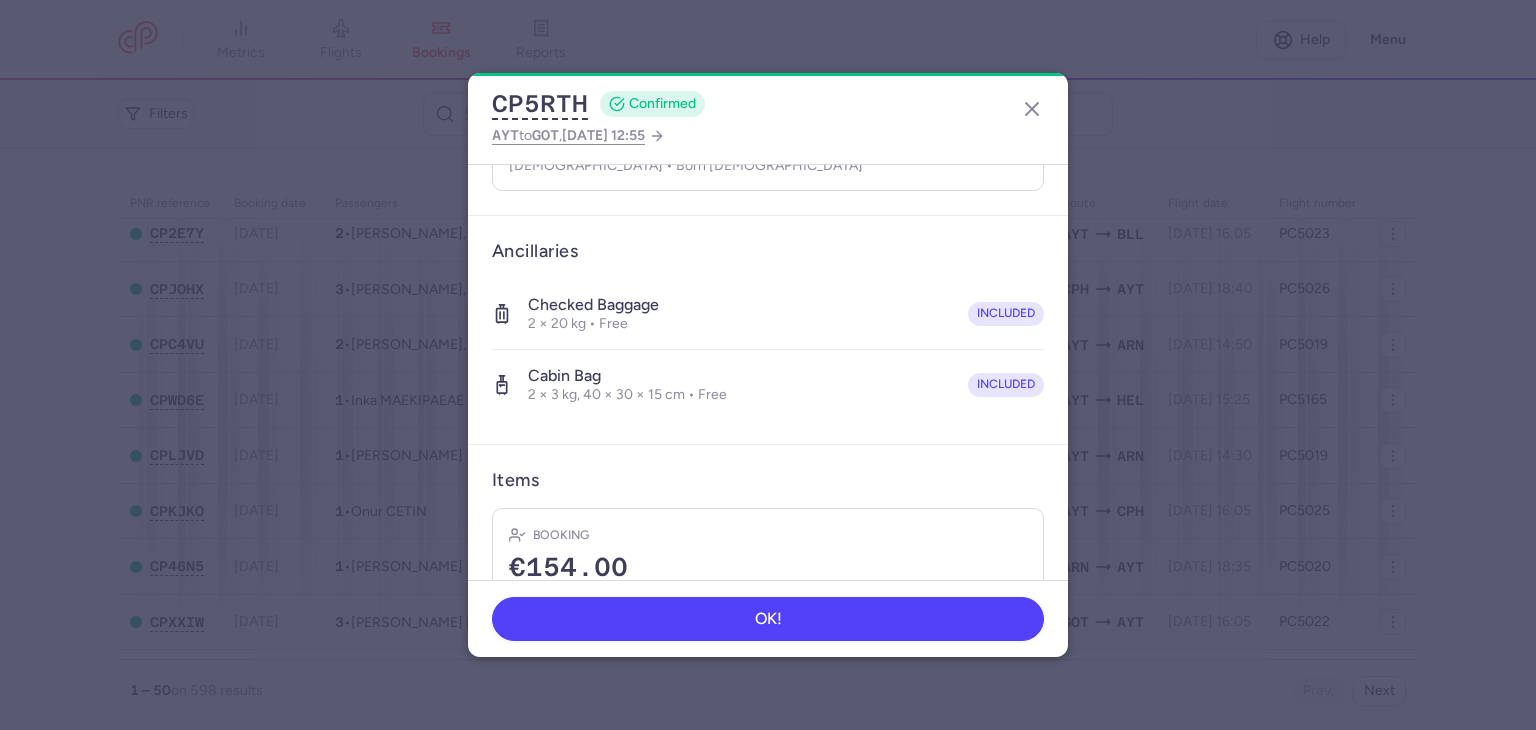 scroll, scrollTop: 464, scrollLeft: 0, axis: vertical 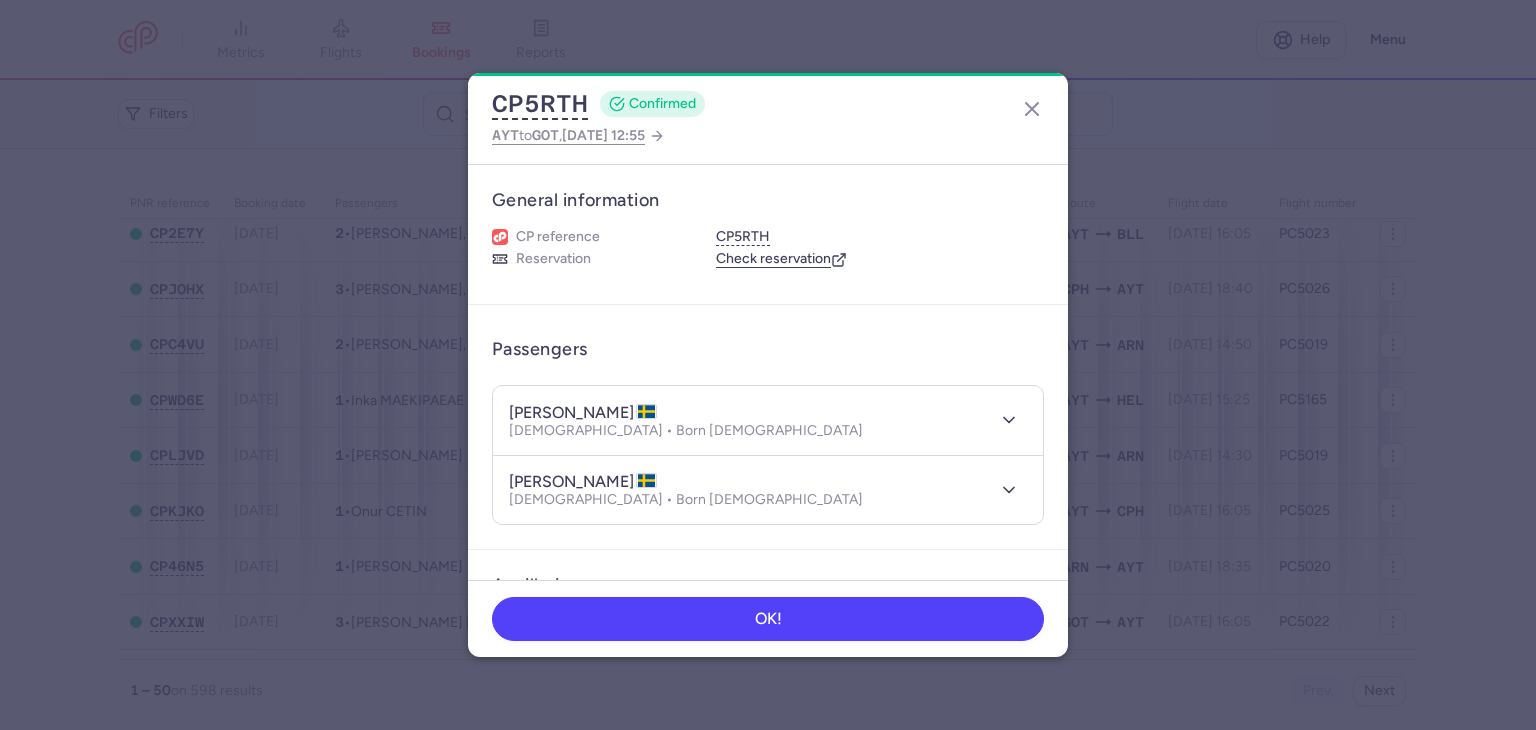 click on "CP5RTH  CONFIRMED AYT  to  GOT ,  2025 Jul 19, 12:55 General information CP reference CP5RTH Reservation  Check reservation  Passengers basher ALJIDY  Male • Born 08/12/1967 abdul rahman ALJADI  Male • Born 08/09/2012 Ancillaries Checked baggage 2 × 20 kg • Free included Cabin bag 2 × 3 kg, 40 × 30 × 15 cm • Free included Items Booking €154.00 Booking date  17/07/2025  Show transactions OK!" at bounding box center (768, 365) 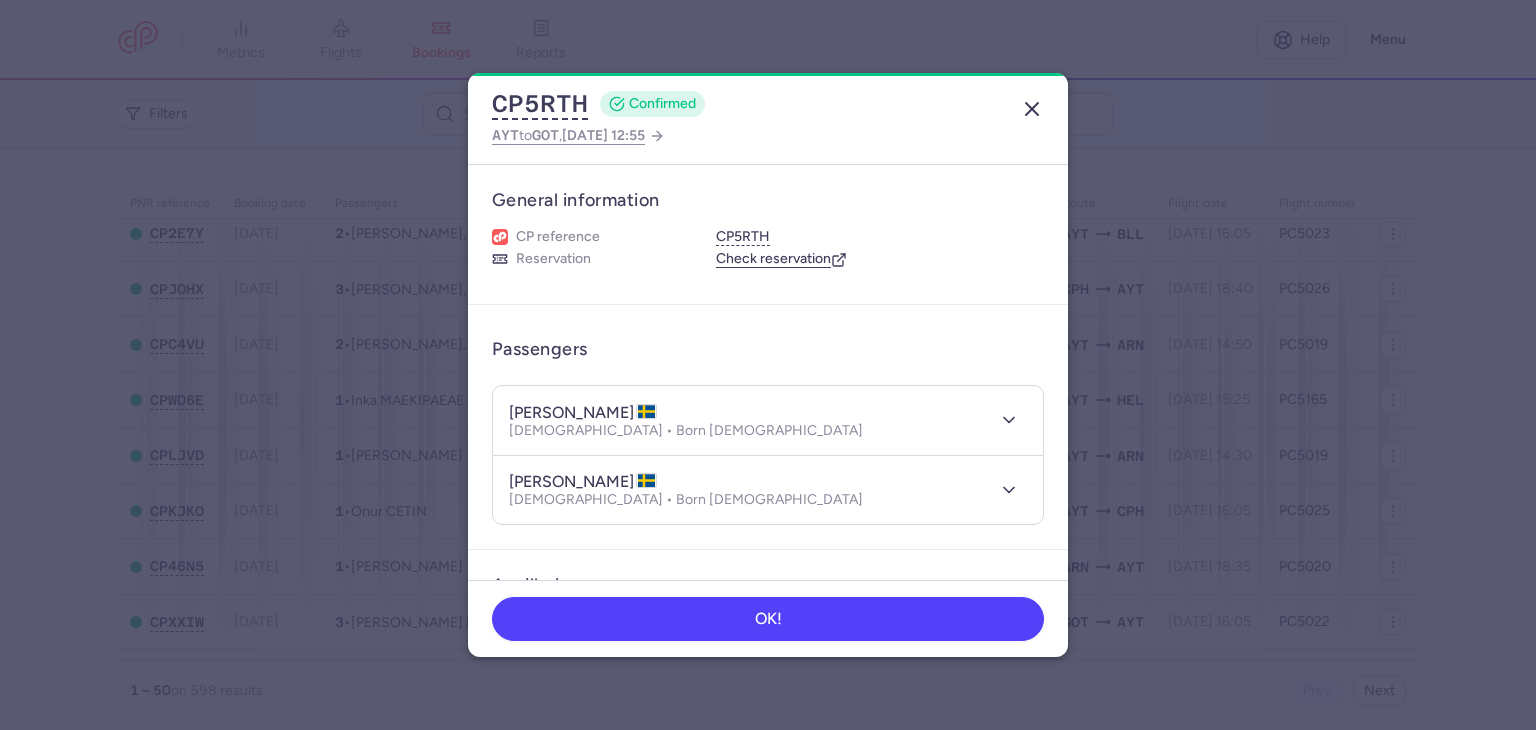 click 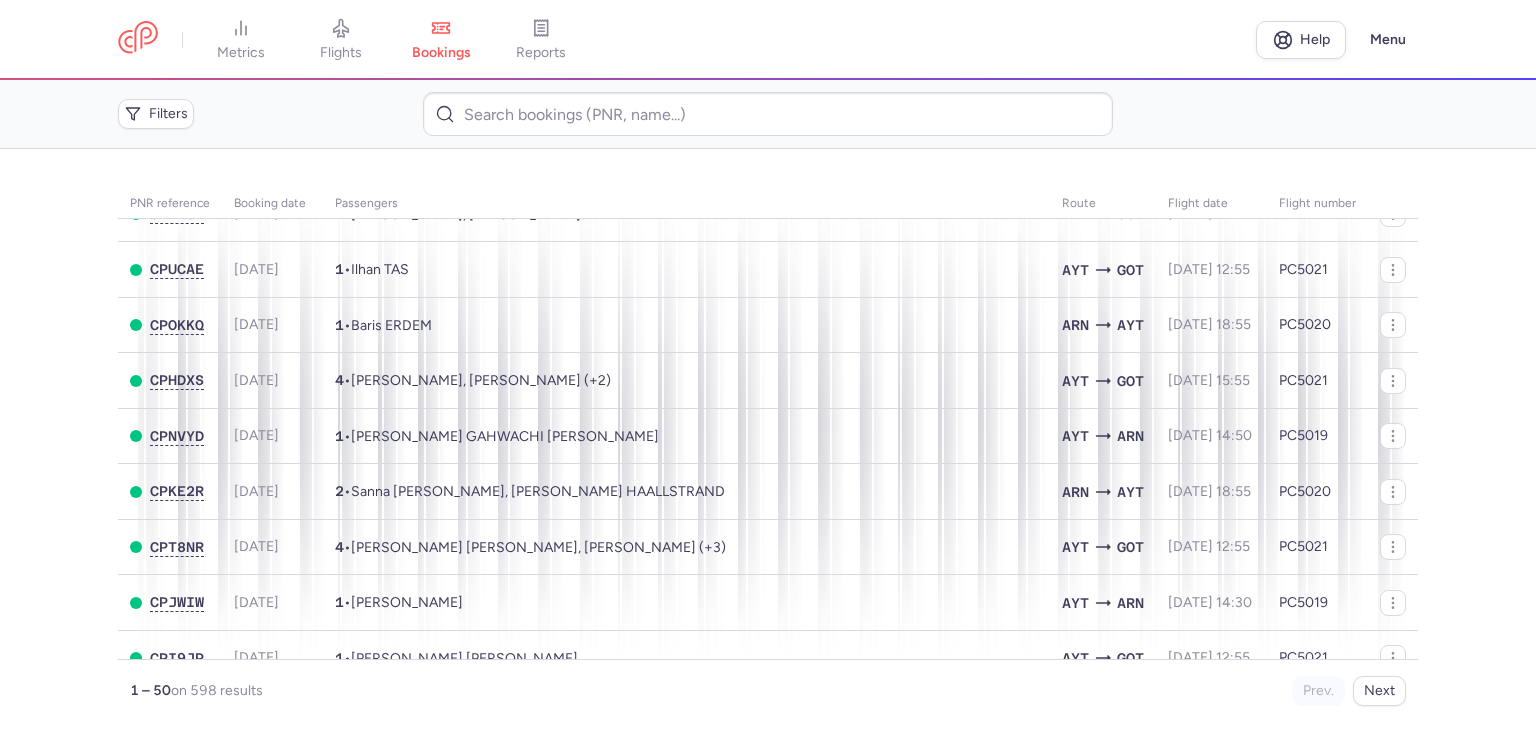 scroll, scrollTop: 0, scrollLeft: 0, axis: both 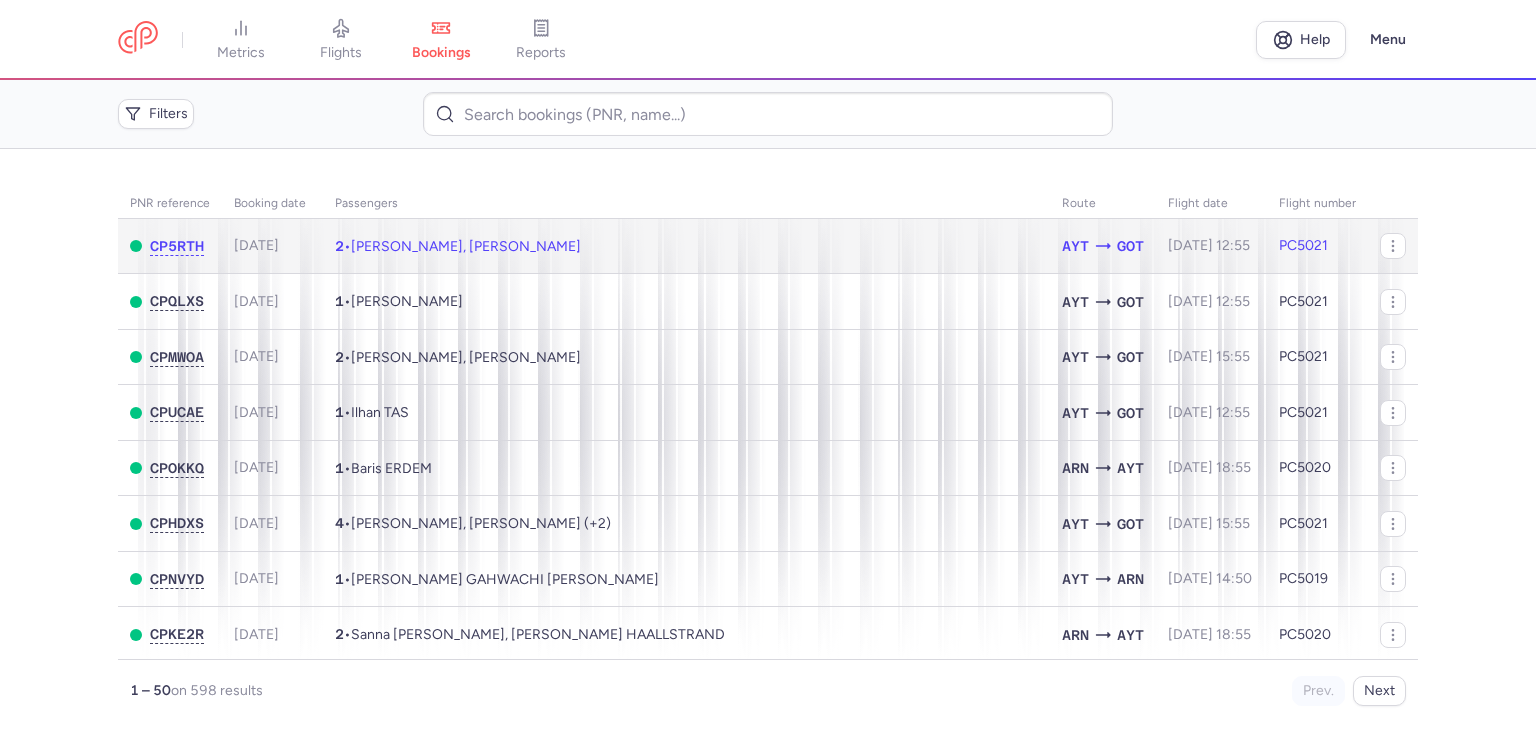 click on "2  •  Basher ALJIDY, Abdul Rahman ALJADI" at bounding box center (686, 246) 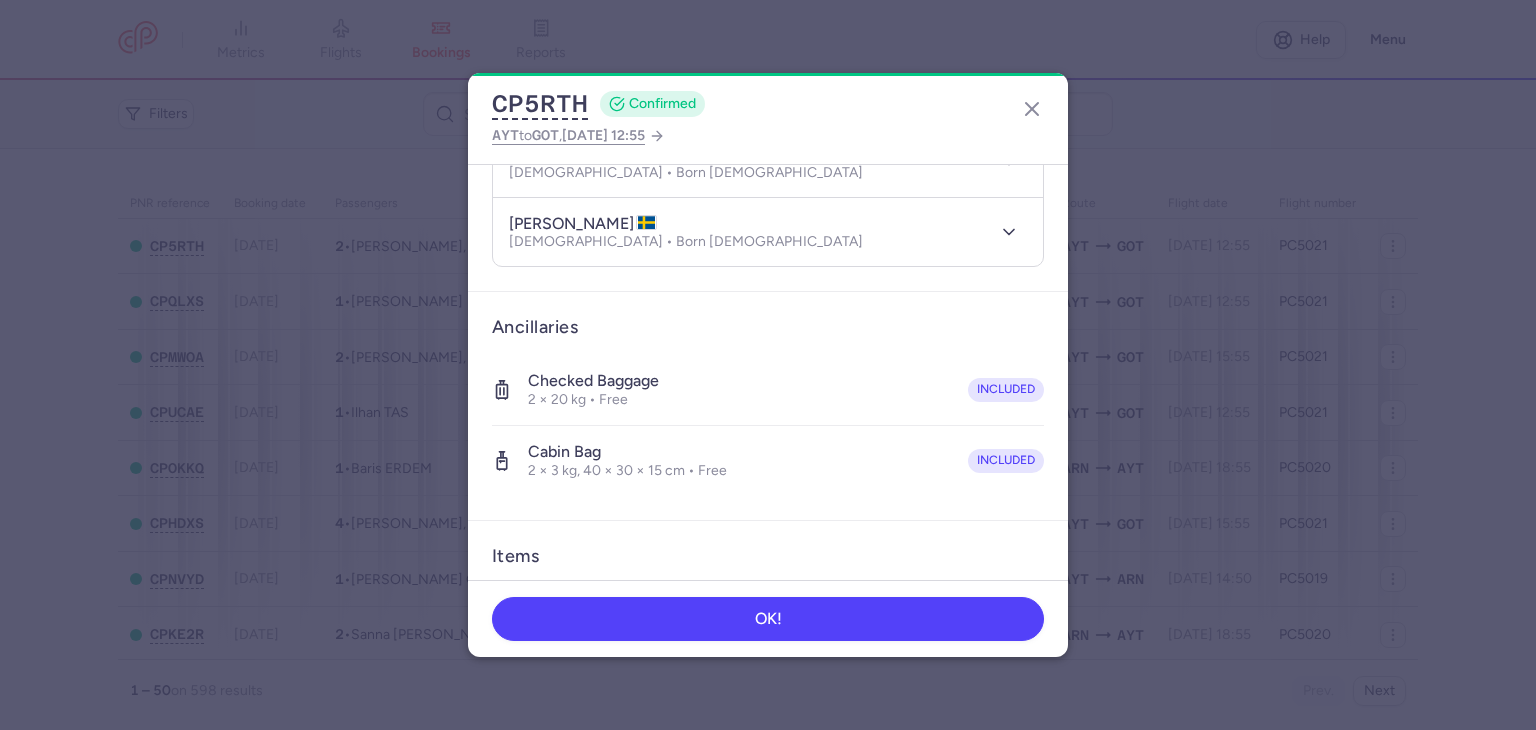 scroll, scrollTop: 100, scrollLeft: 0, axis: vertical 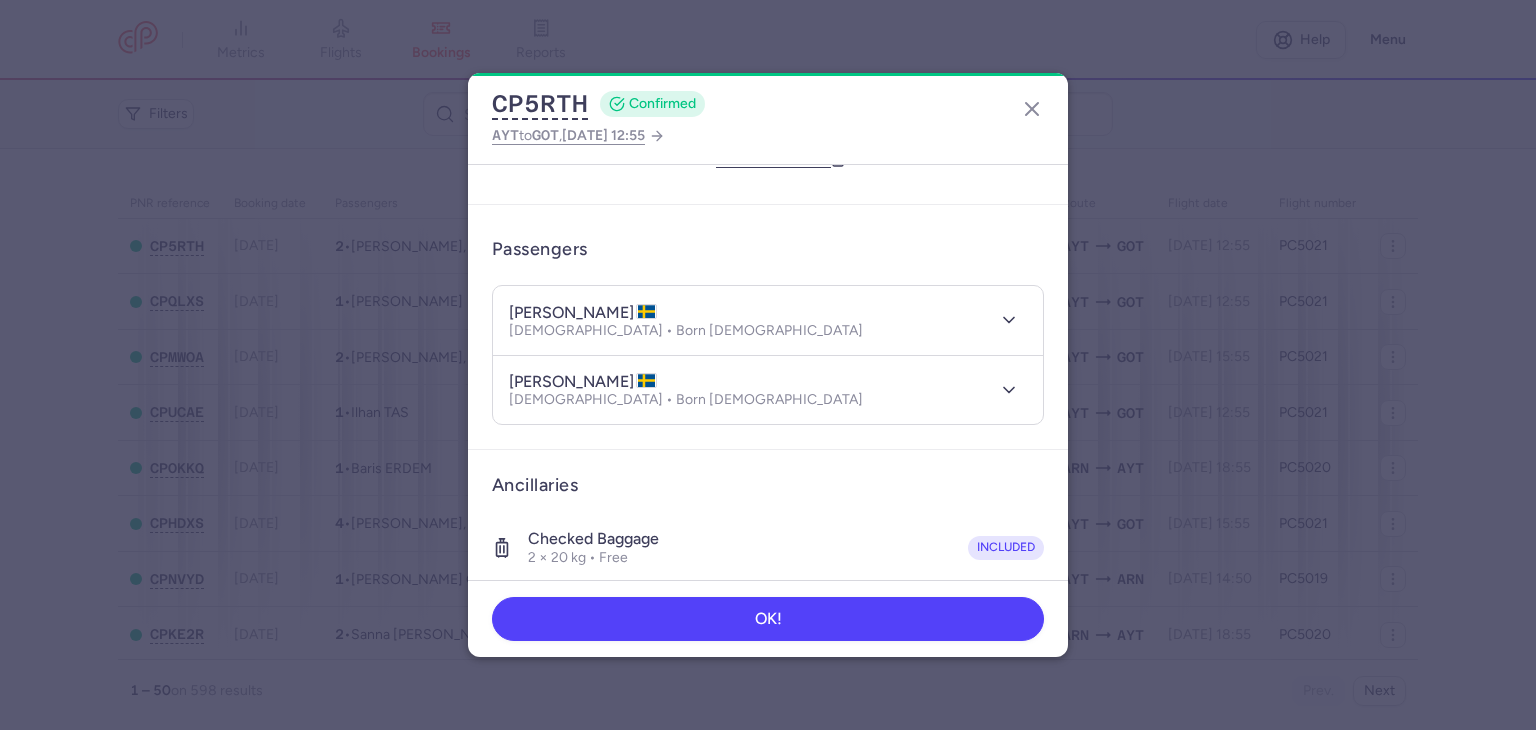 type 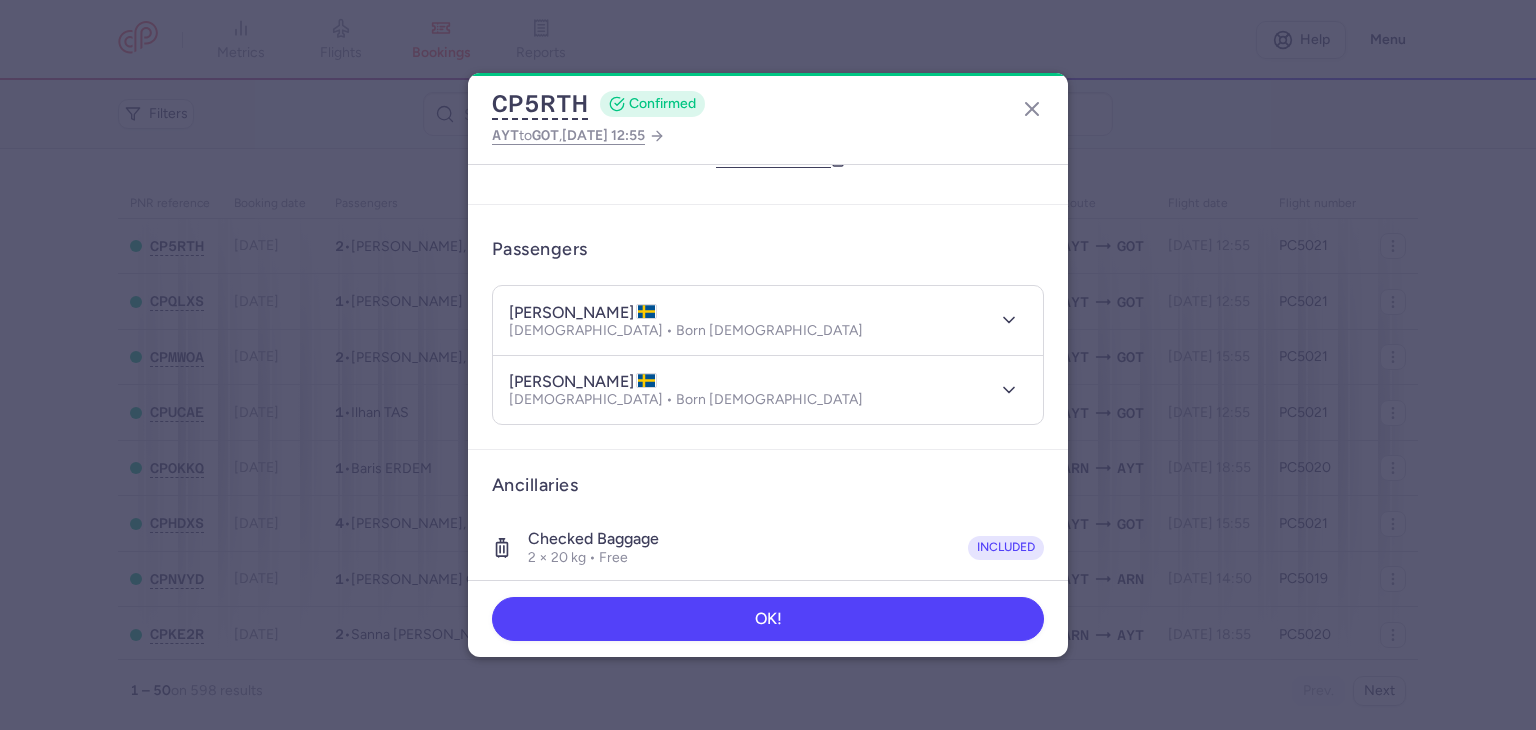 click at bounding box center [1005, 320] 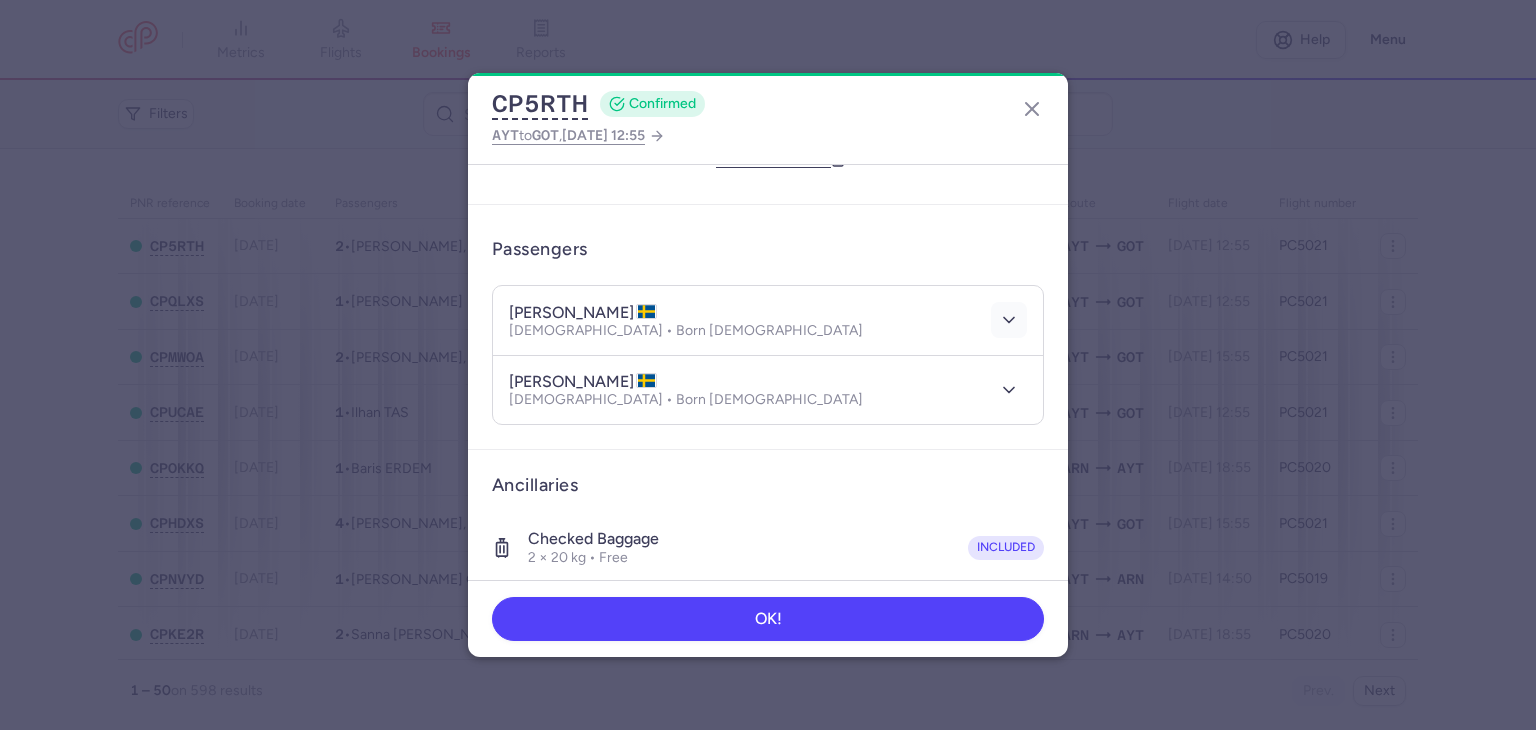 click at bounding box center (1009, 320) 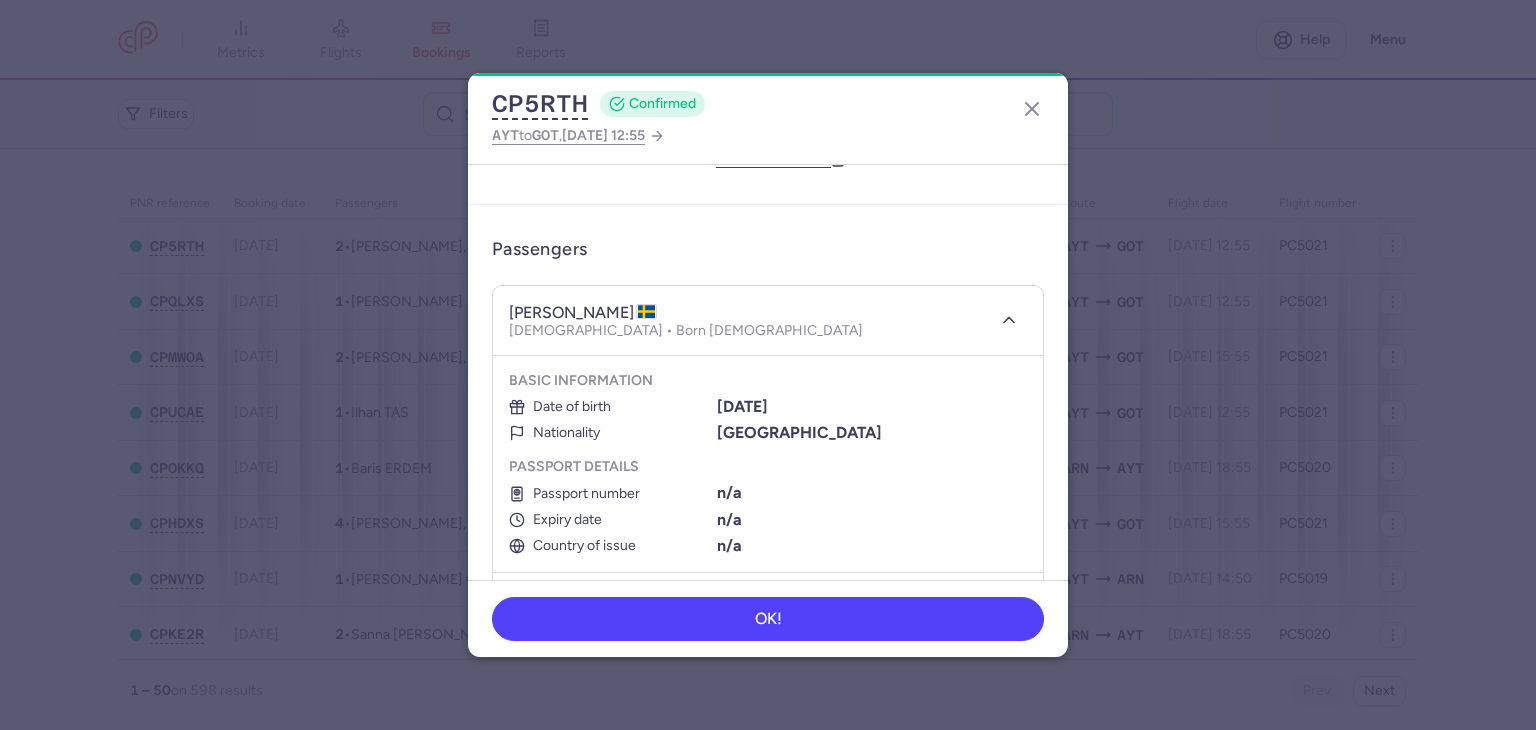 type 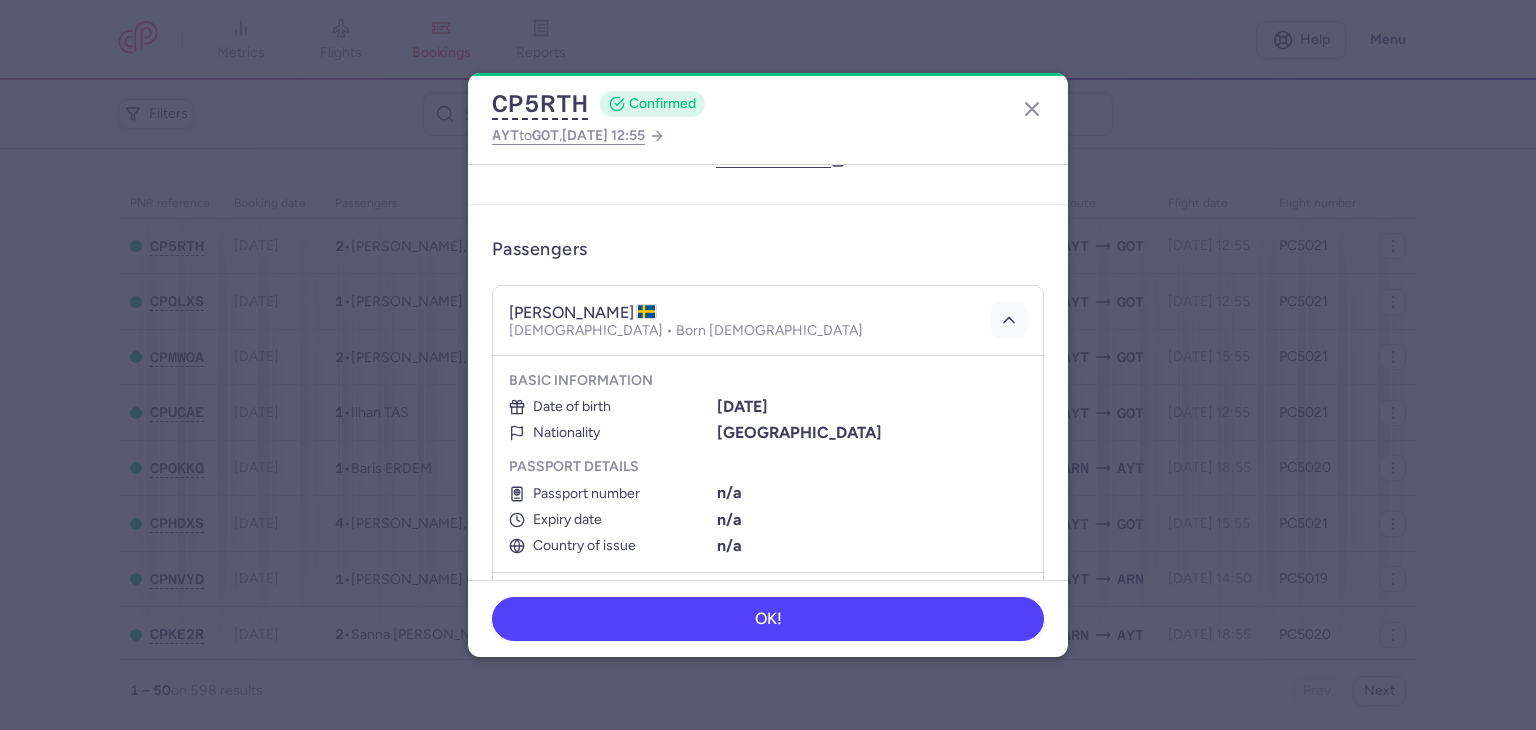click 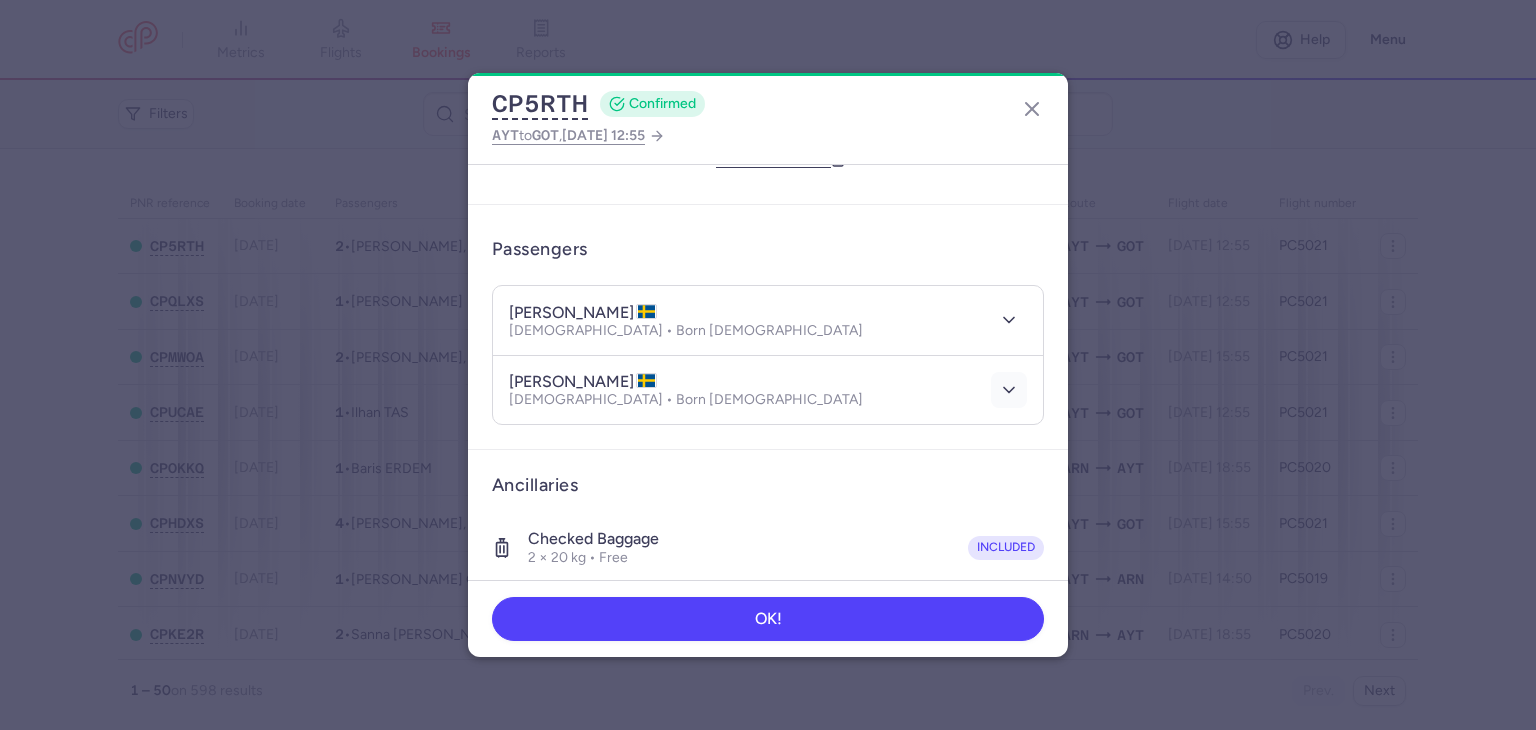 click 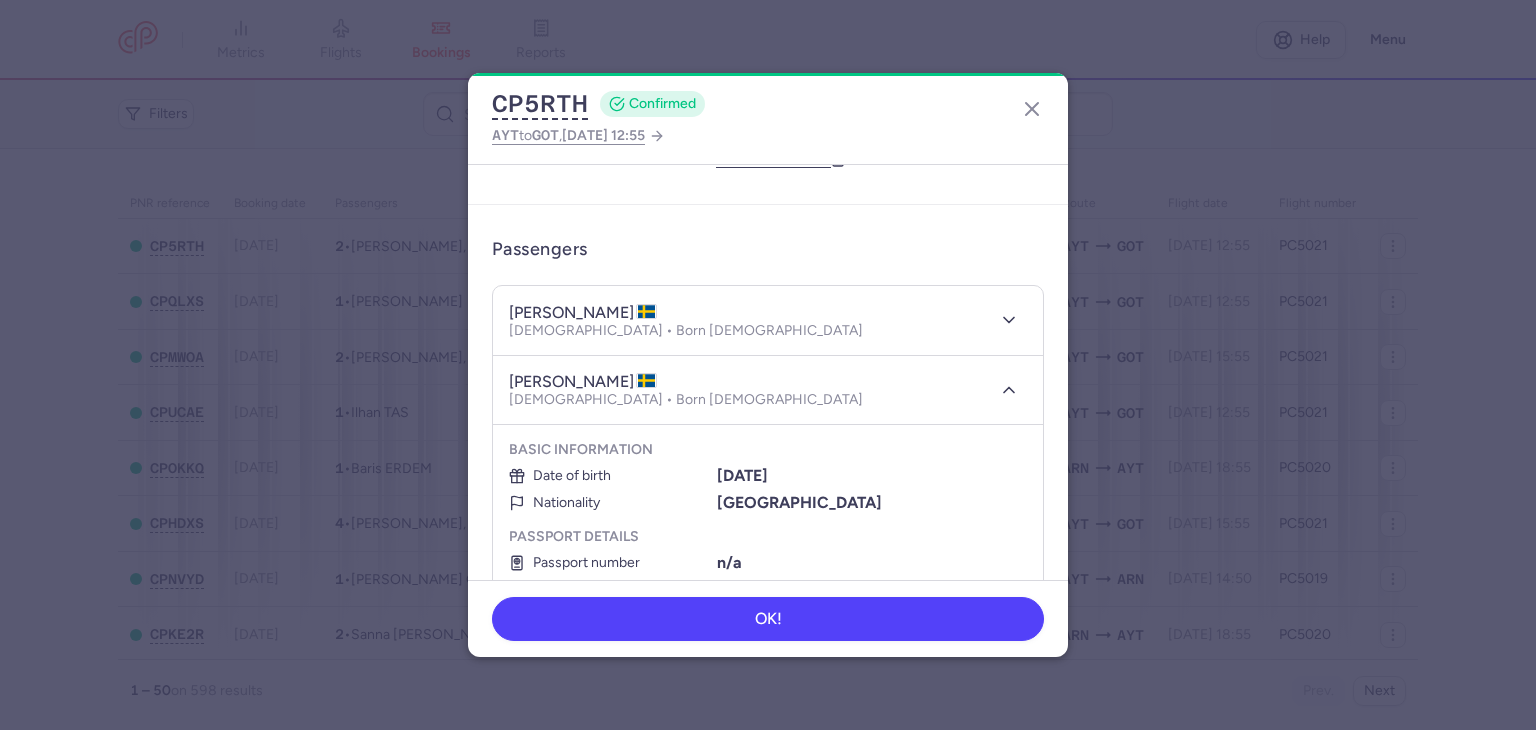 scroll, scrollTop: 300, scrollLeft: 0, axis: vertical 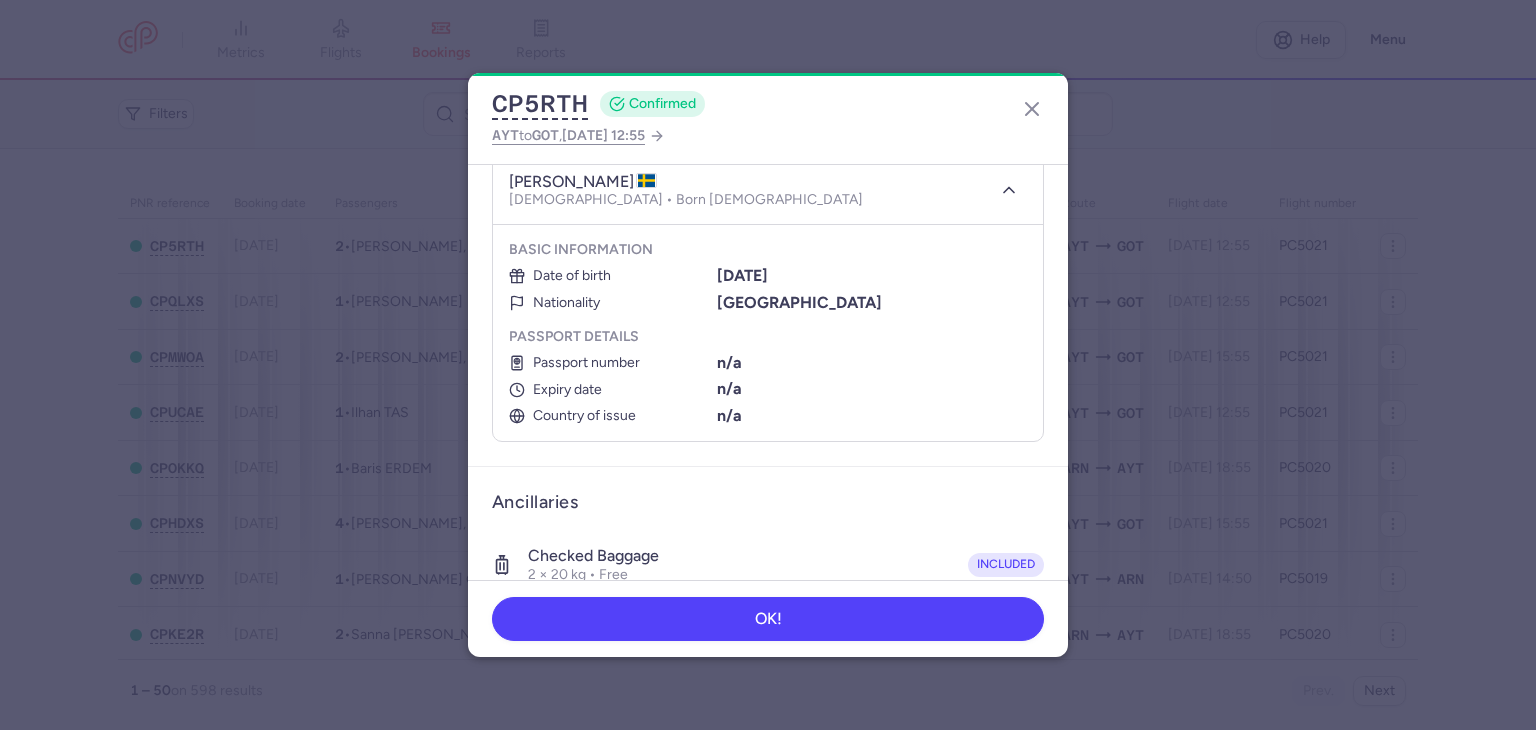type 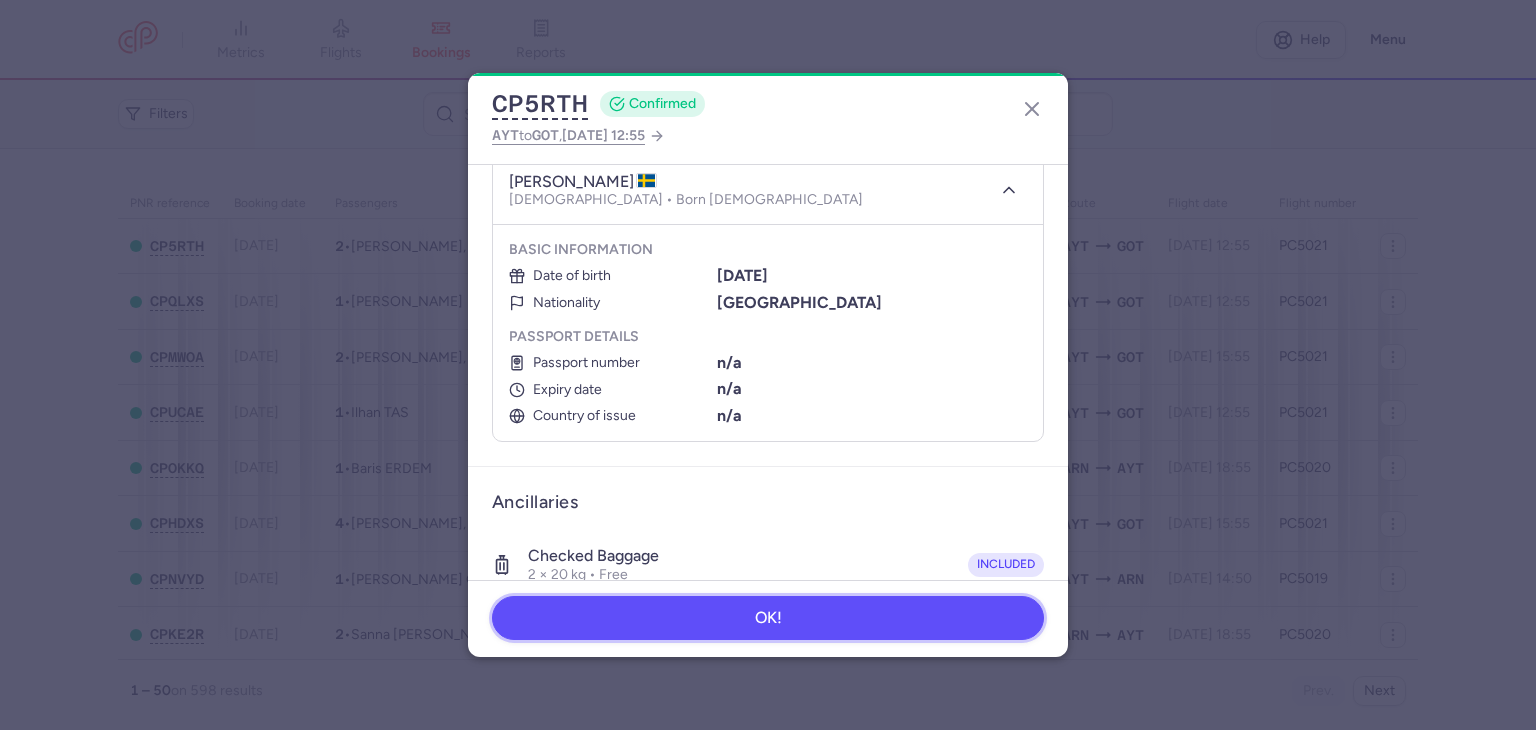 click on "OK!" at bounding box center [768, 618] 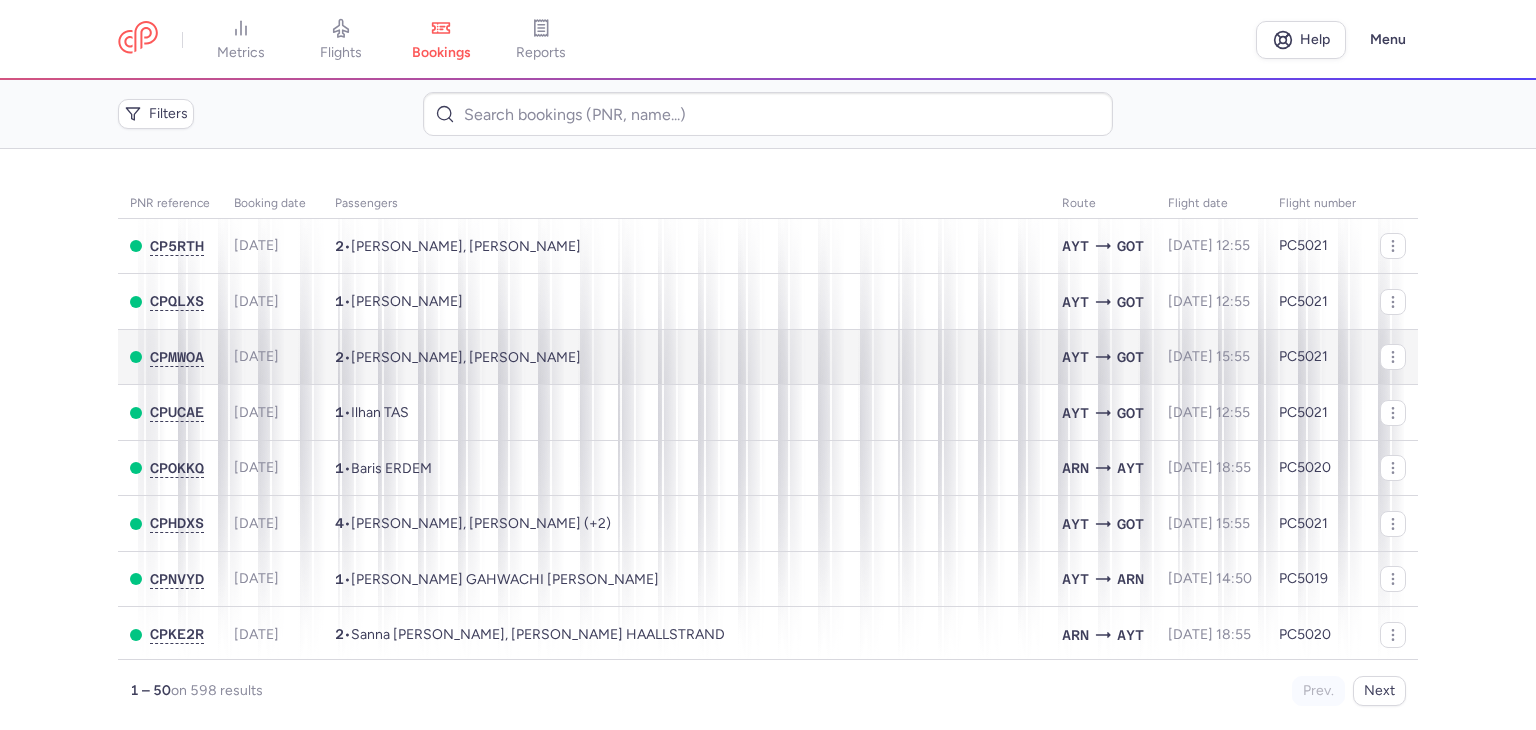 scroll, scrollTop: 0, scrollLeft: 0, axis: both 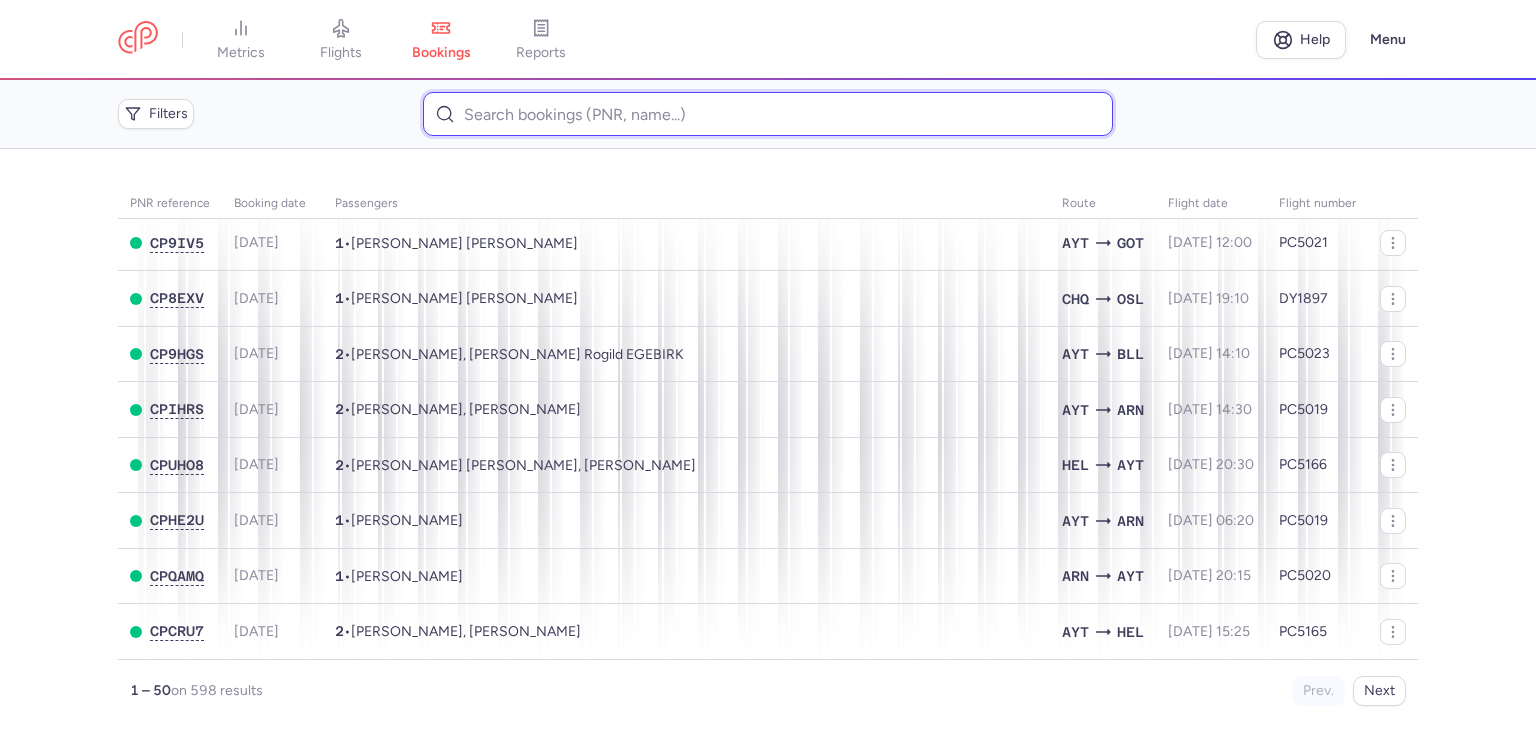 click at bounding box center [767, 114] 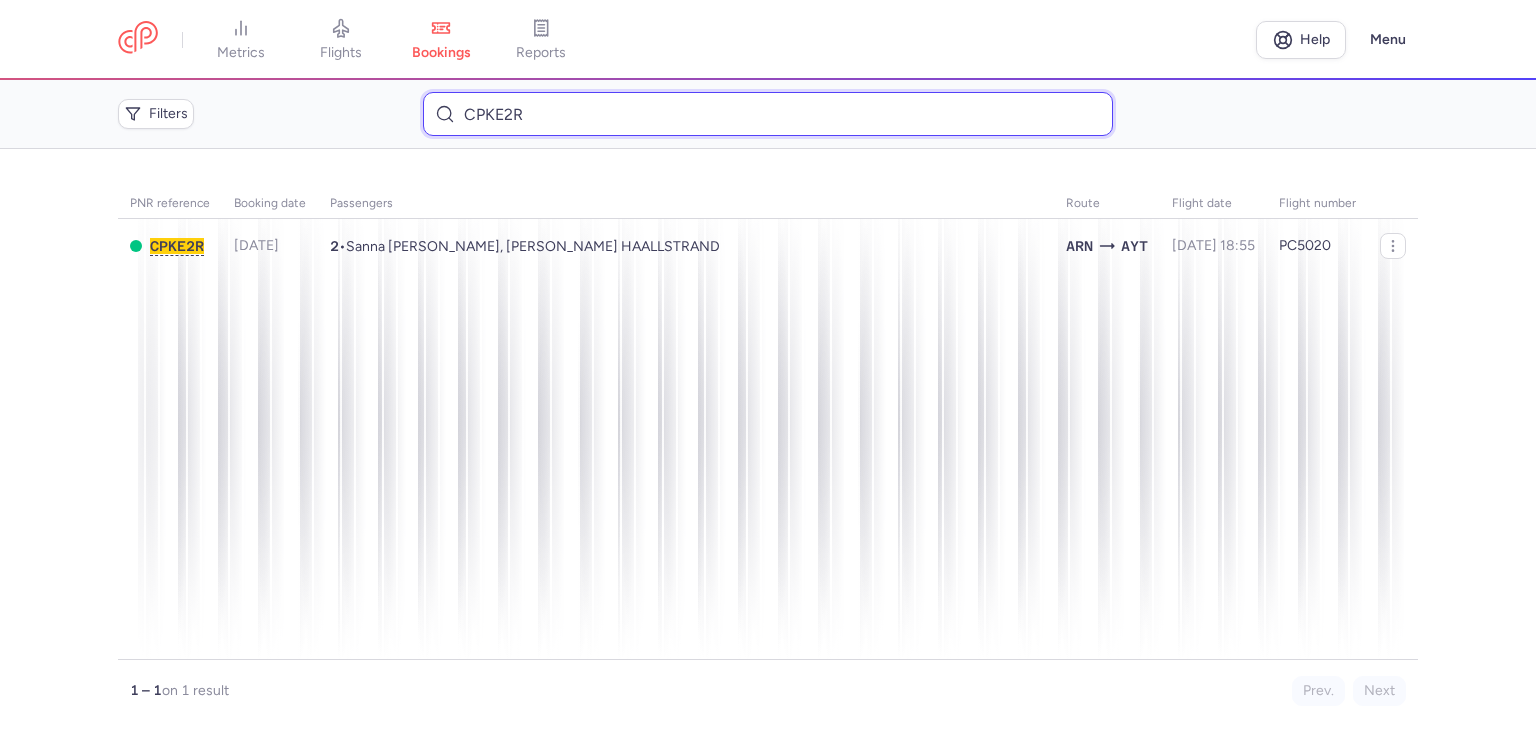 scroll, scrollTop: 0, scrollLeft: 0, axis: both 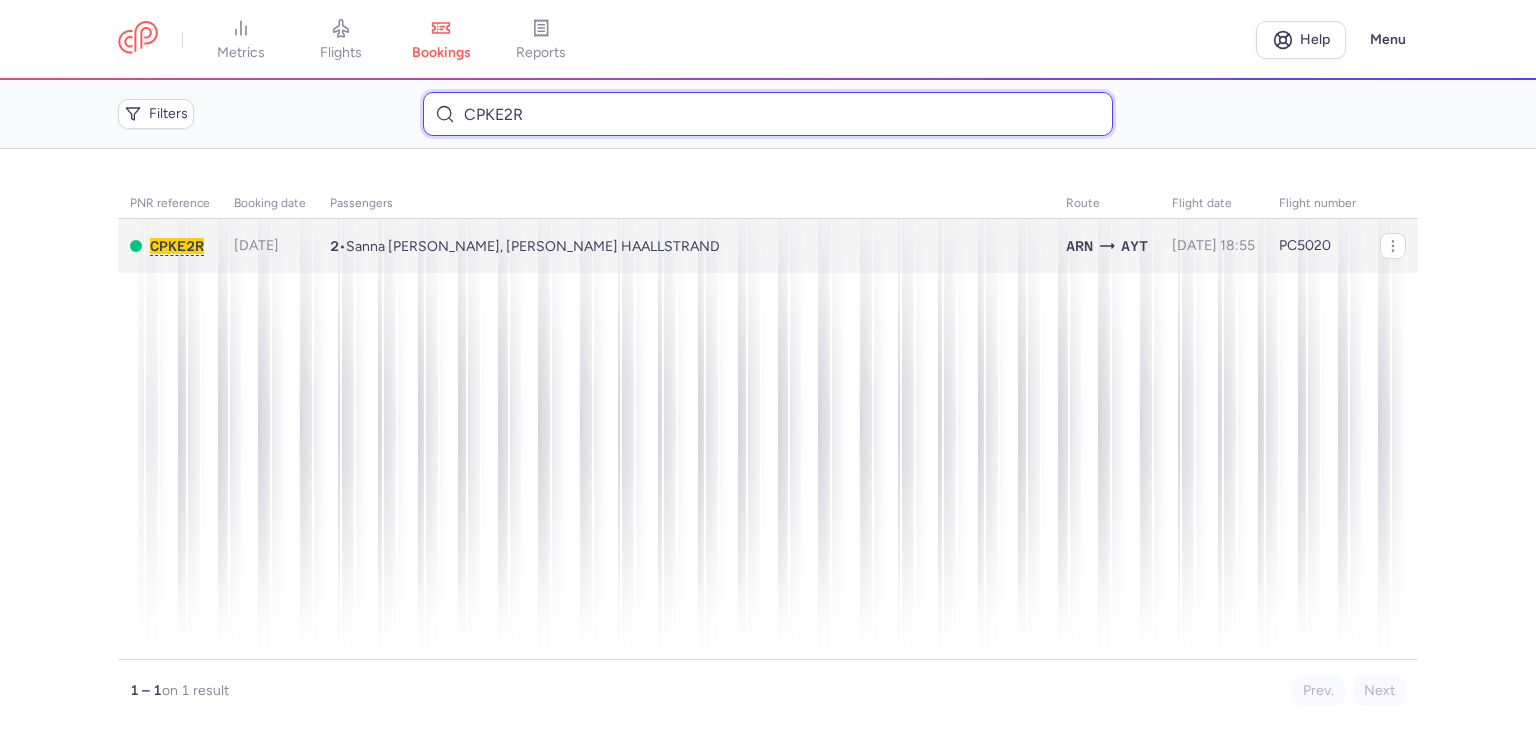 type on "CPKE2R" 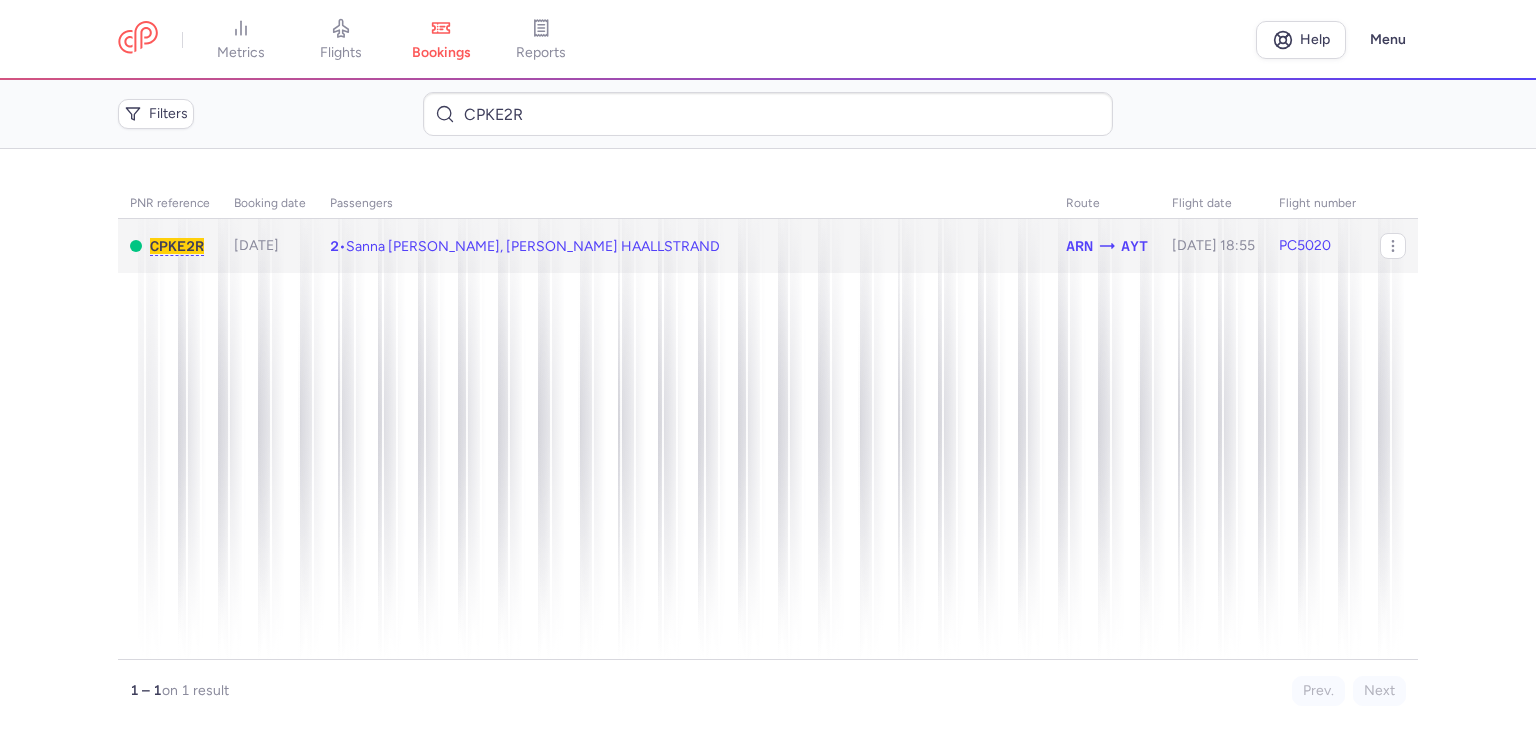 click on "2  •  Sanna Victoria BLOM, Matteo Johannes HAALLSTRAND" at bounding box center (686, 246) 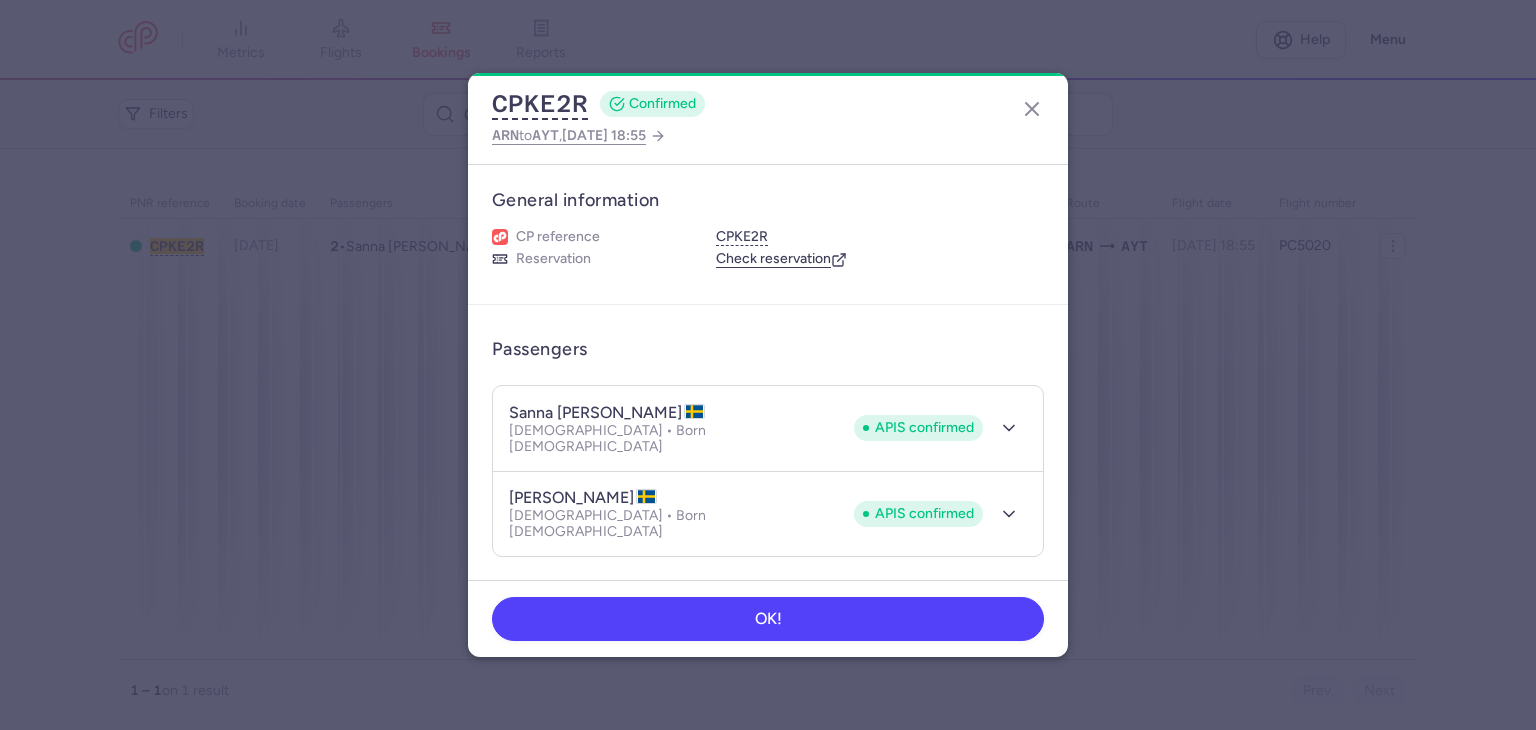 click on "CPKE2R  CONFIRMED ARN  to  AYT ,  2025 Jul 19, 18:55 General information CP reference CPKE2R Reservation  Check reservation  Passengers sanna victoria BLOM  APIS confirmed Female • Born 14/03/1964 APIS confirmed matteo johannes HAALLSTRAND  APIS confirmed Male • Born 01/10/2018 APIS confirmed Ancillaries Checked baggage 2 × 20 kg • Free included Cabin bag 2 × 3 kg, 40 × 30 × 15 cm • Free included Items Booking €382.00 Booking date  16/07/2025  Show transactions OK!" at bounding box center (768, 365) 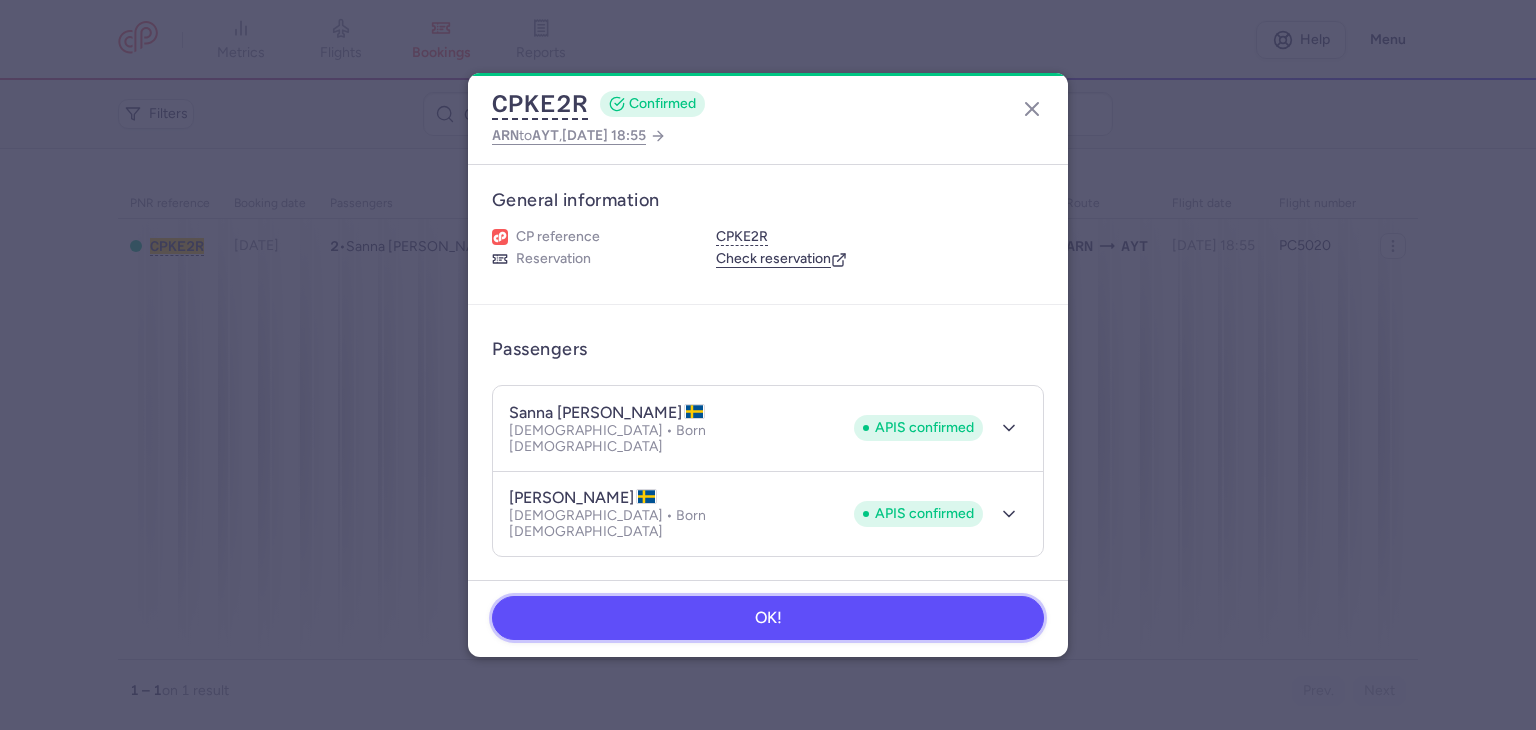 click on "OK!" at bounding box center [768, 618] 